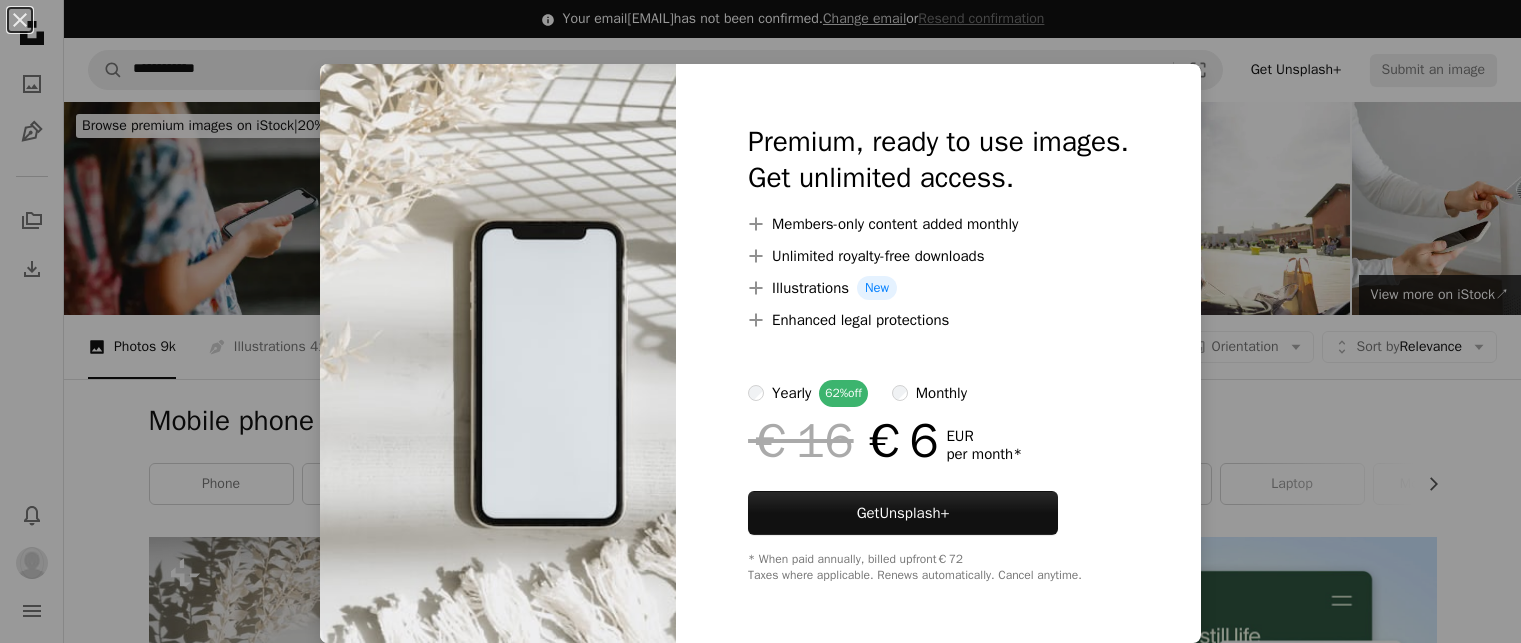 scroll, scrollTop: 400, scrollLeft: 0, axis: vertical 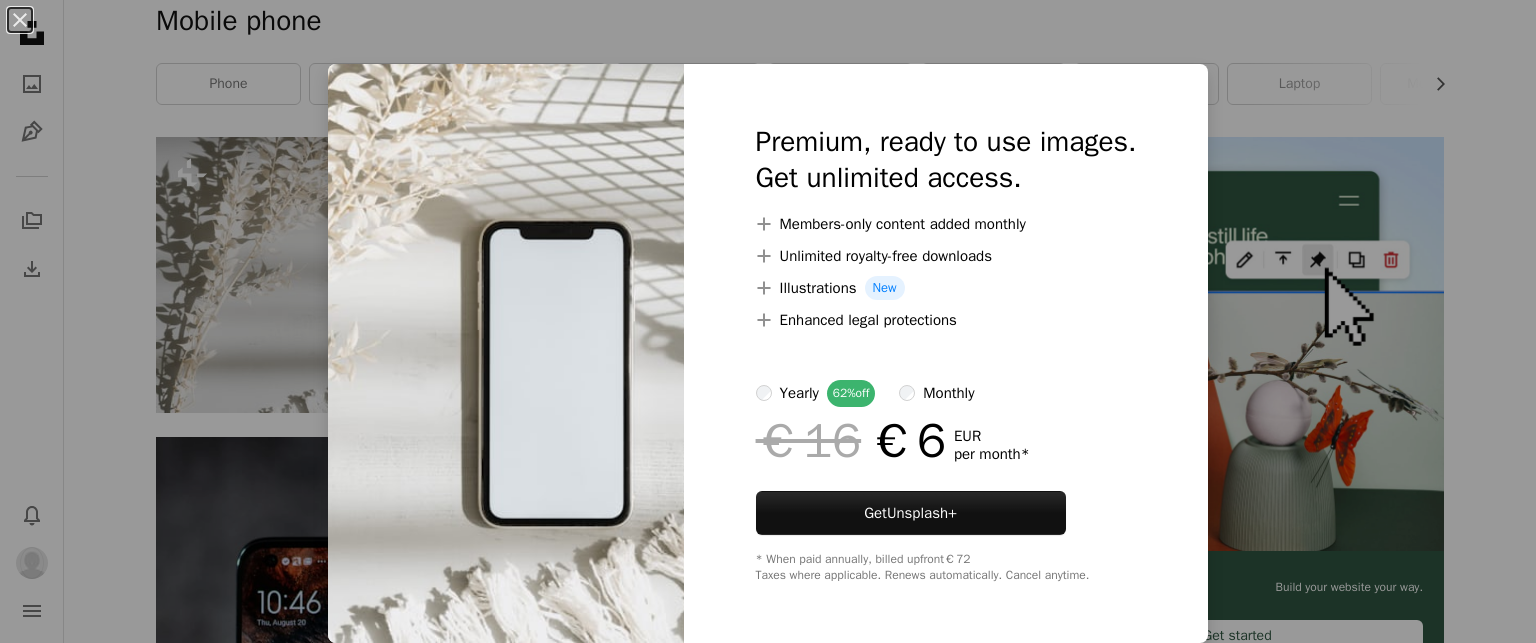click on "An X shape Premium, ready to use images. Get unlimited access. A plus sign Members-only content added monthly A plus sign Unlimited royalty-free downloads A plus sign Illustrations  New A plus sign Enhanced legal protections yearly 62%  off monthly €16   €6 EUR per month * Get  Unsplash+ * When paid annually, billed upfront  €72 Taxes where applicable. Renews automatically. Cancel anytime." at bounding box center (768, 321) 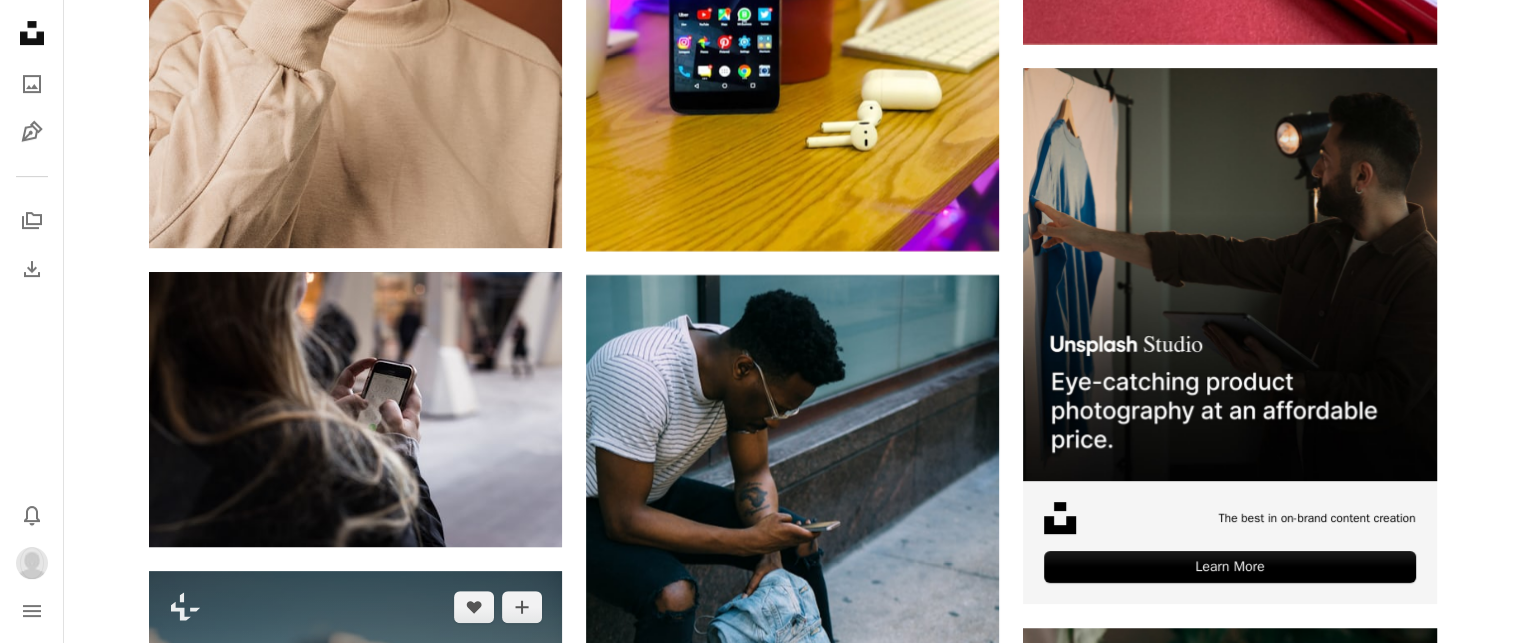 scroll, scrollTop: 8300, scrollLeft: 0, axis: vertical 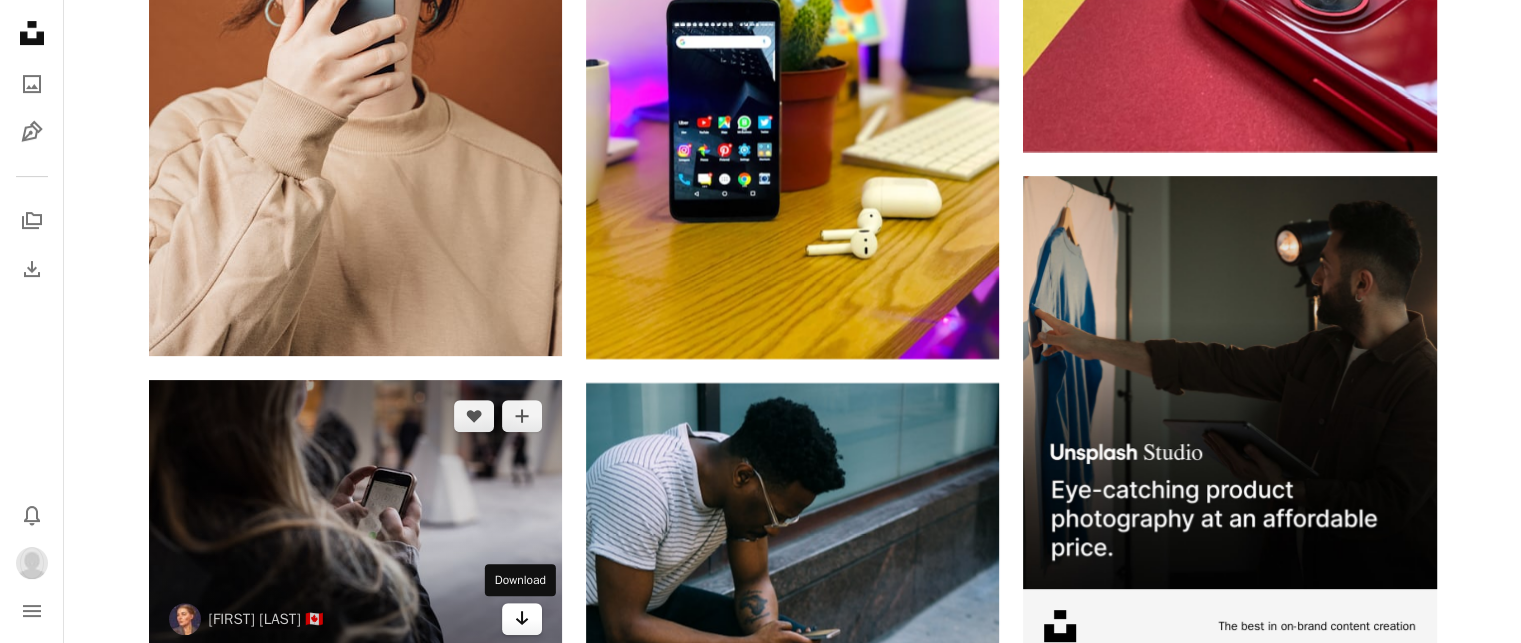 click on "Arrow pointing down" 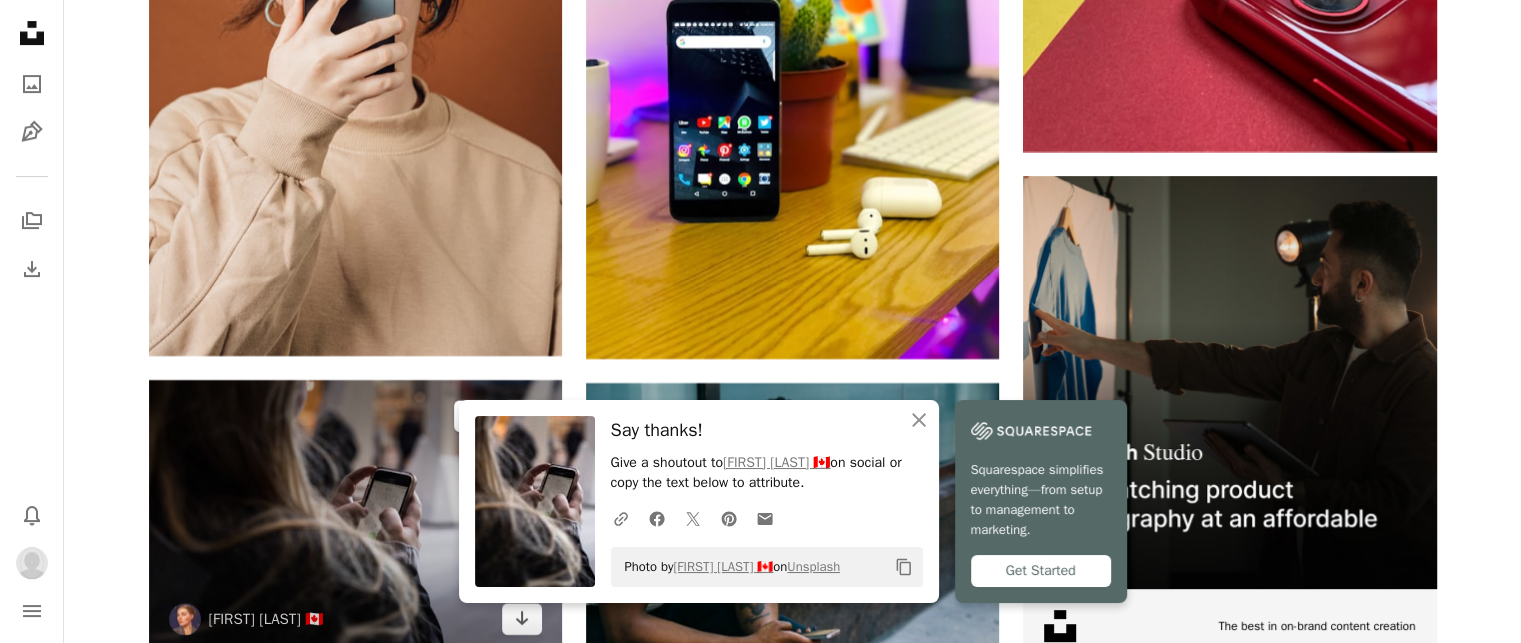 click on "A heart" at bounding box center [474, 416] 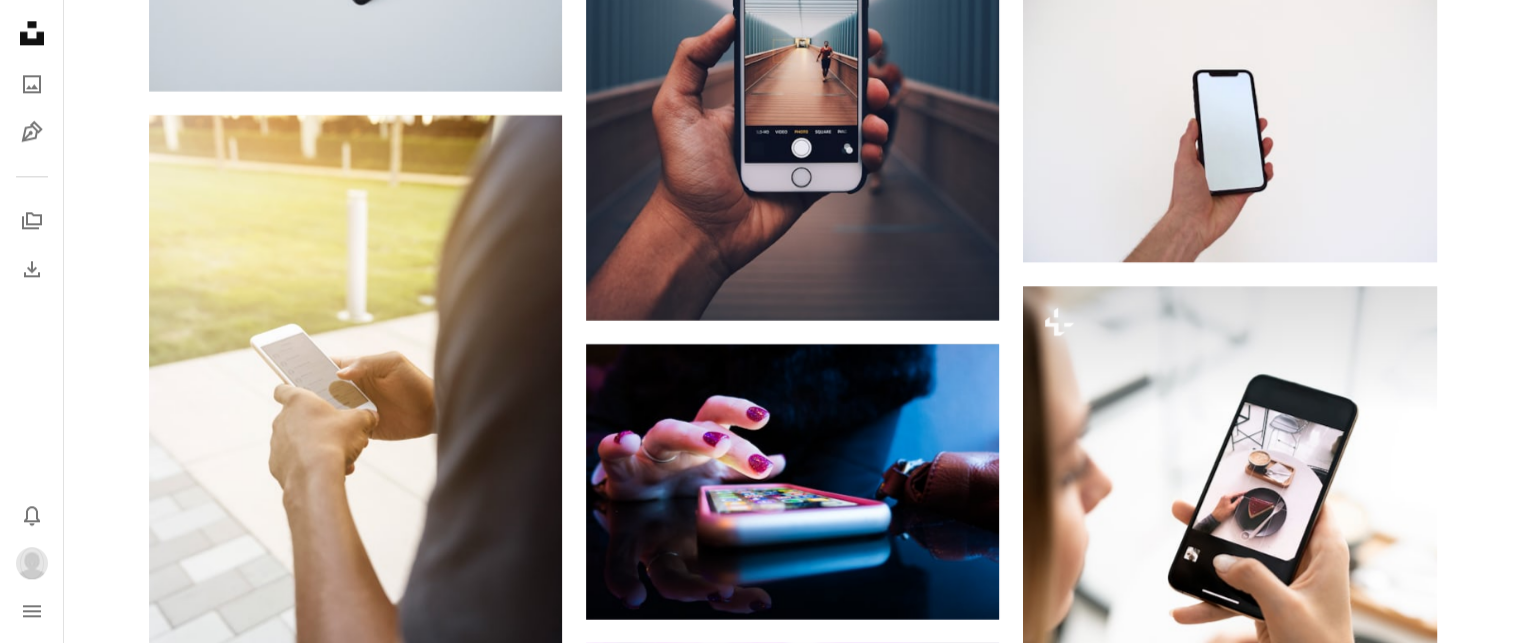scroll, scrollTop: 10100, scrollLeft: 0, axis: vertical 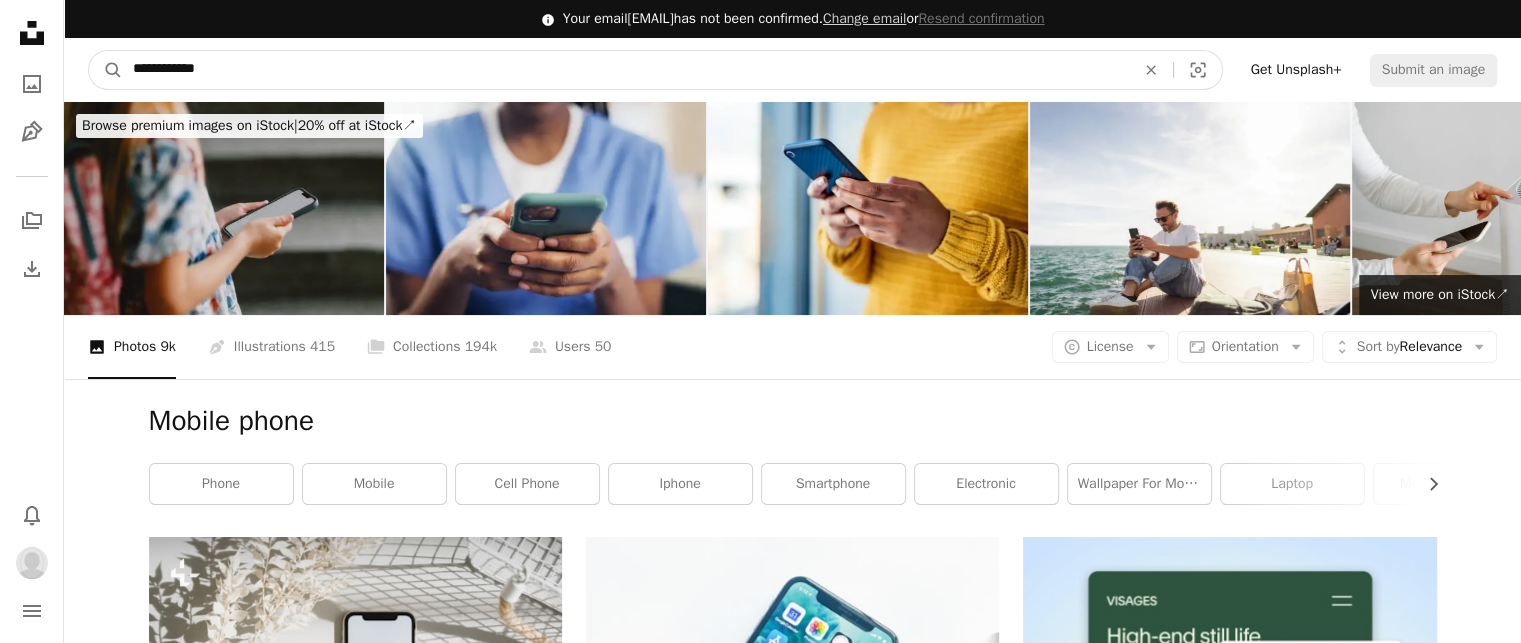 drag, startPoint x: 243, startPoint y: 71, endPoint x: 0, endPoint y: 71, distance: 243 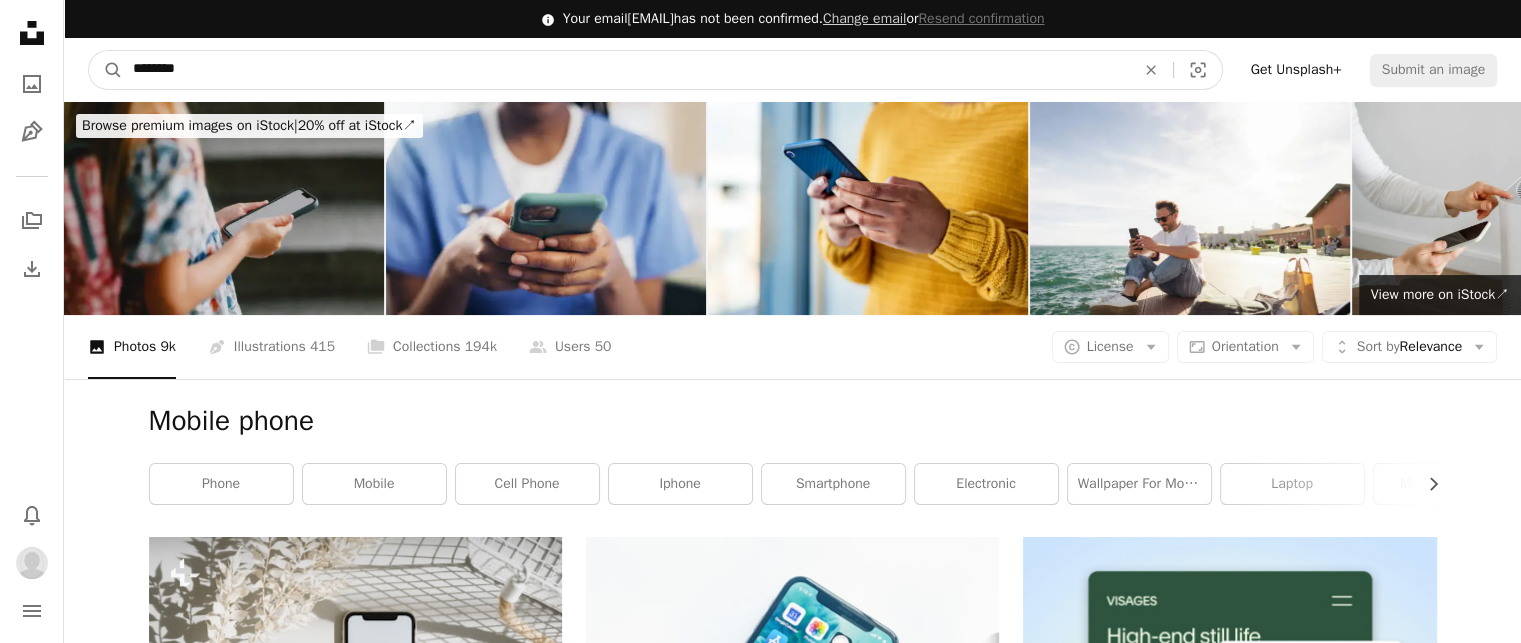 type on "*********" 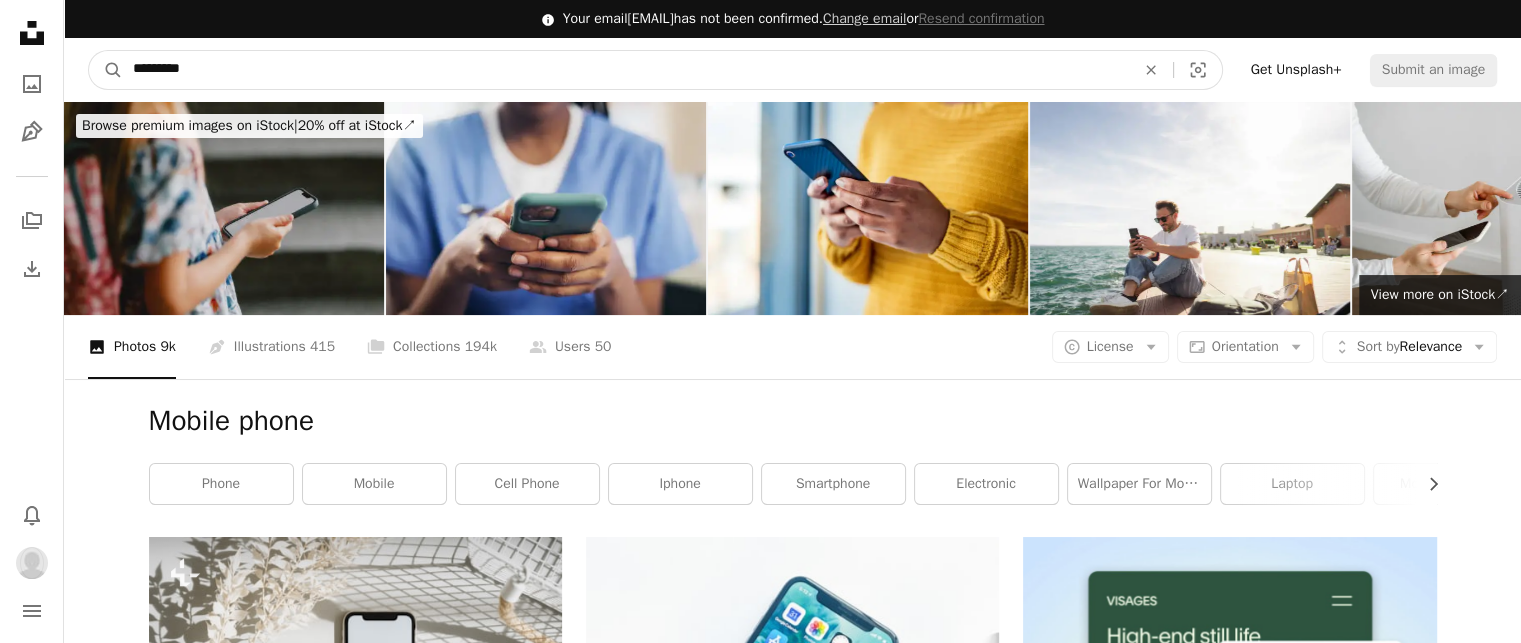 click on "A magnifying glass" at bounding box center (106, 70) 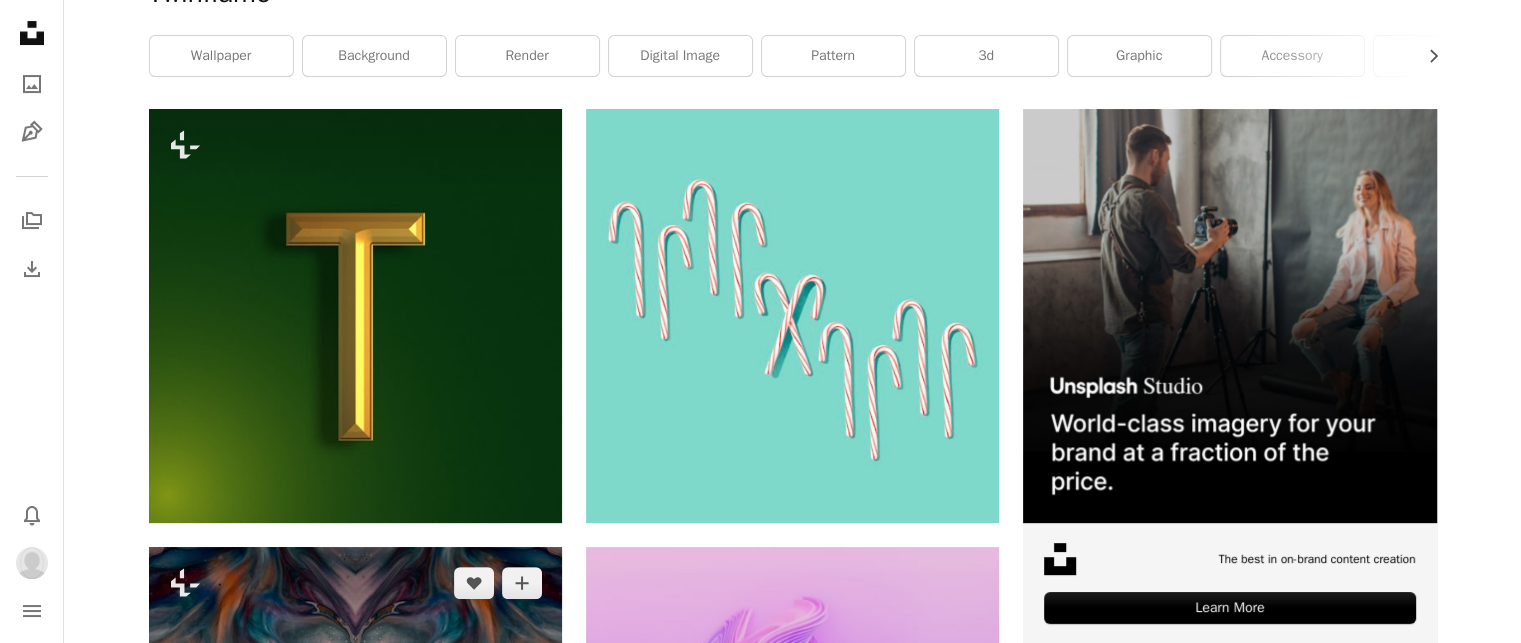 scroll, scrollTop: 0, scrollLeft: 0, axis: both 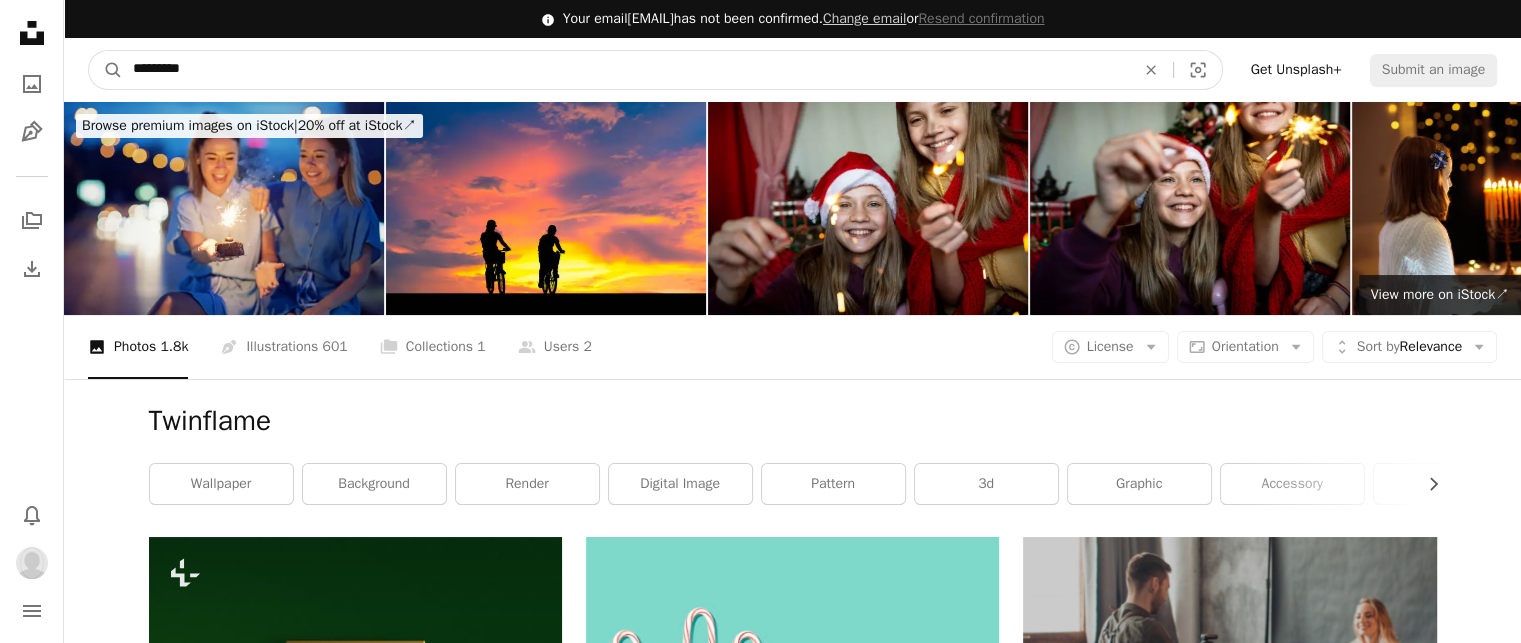 drag, startPoint x: 236, startPoint y: 68, endPoint x: 0, endPoint y: 0, distance: 245.6013 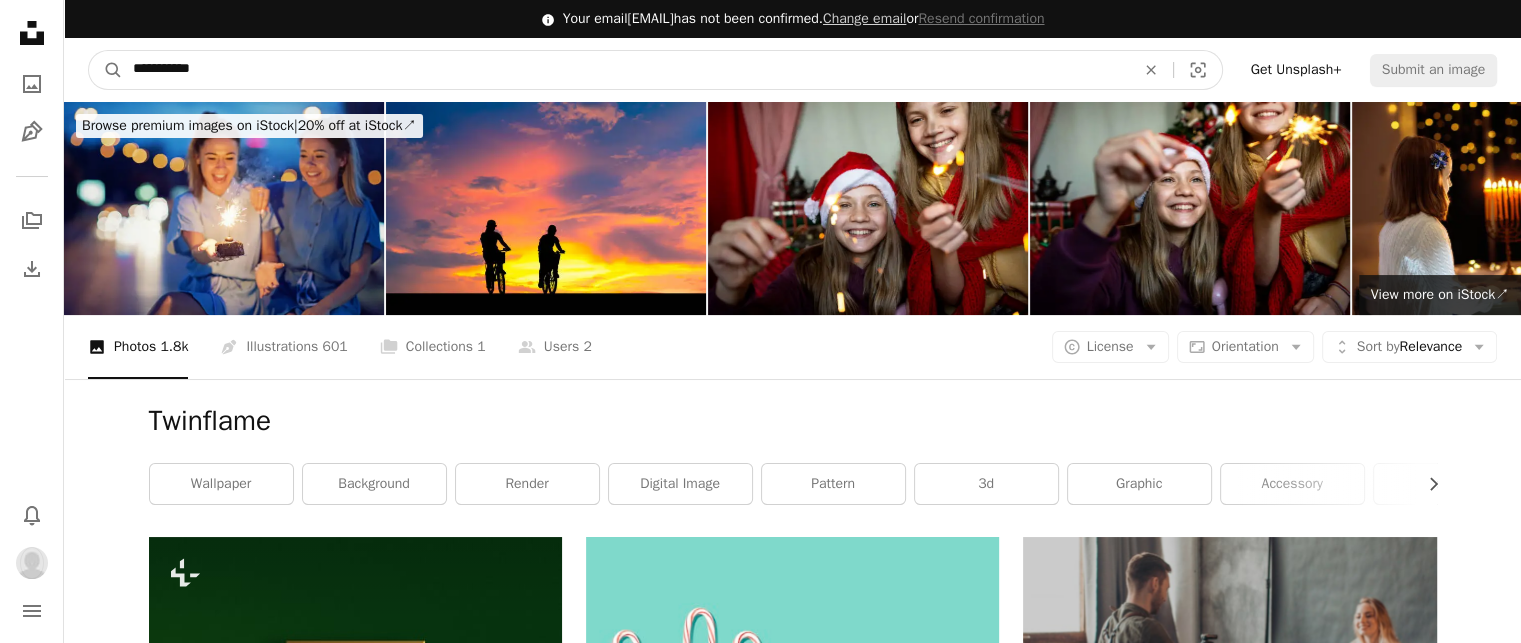 type on "**********" 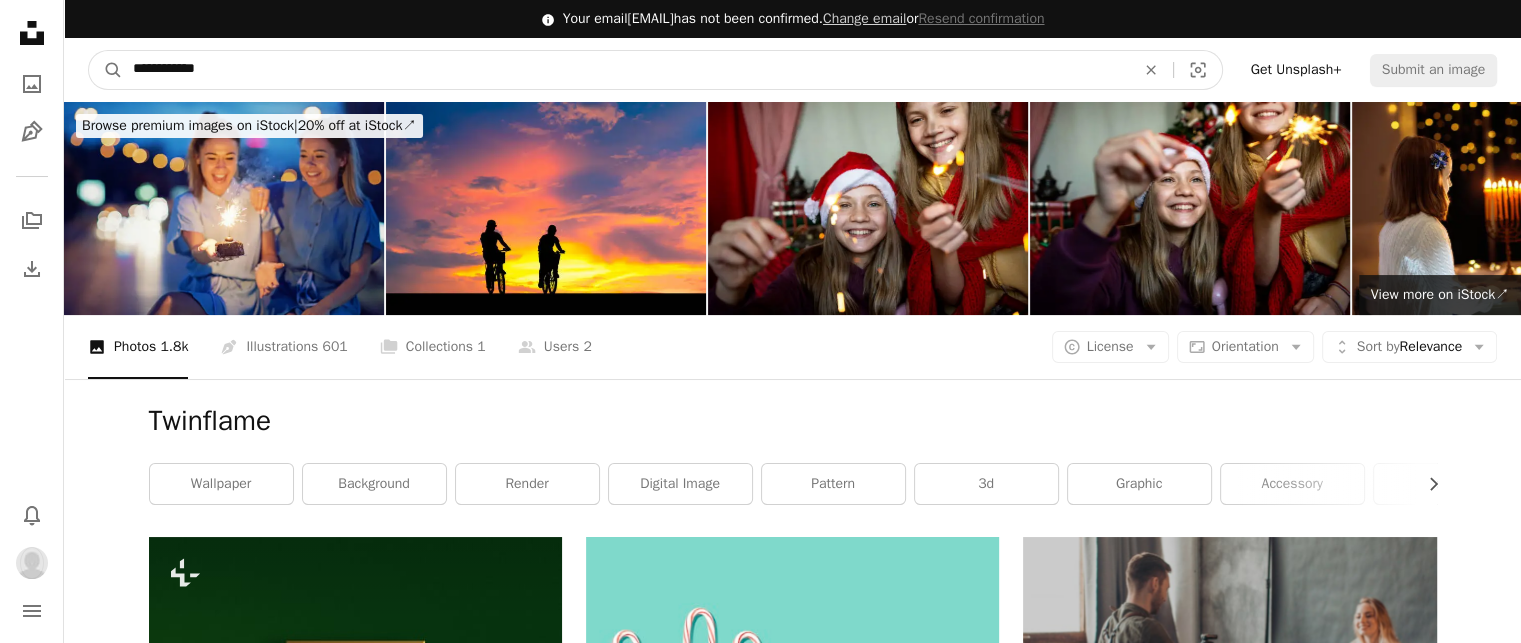 click on "A magnifying glass" at bounding box center (106, 70) 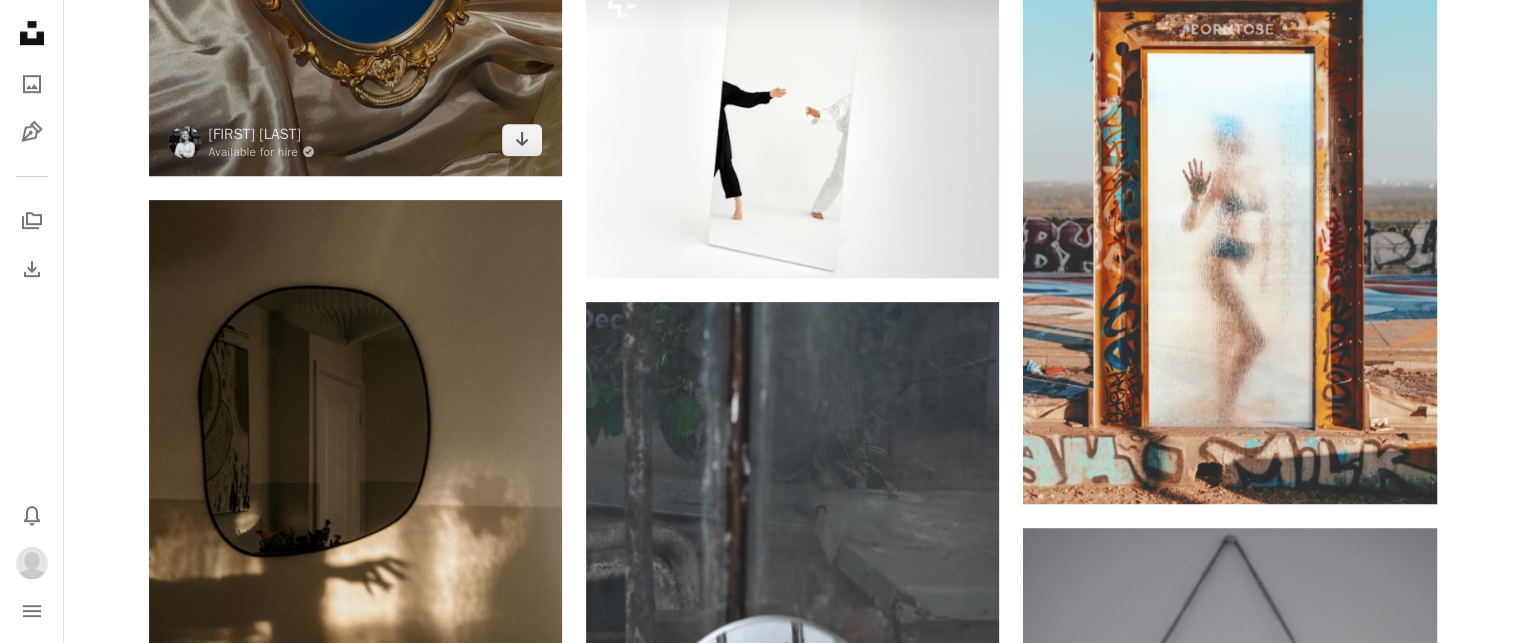 scroll, scrollTop: 1200, scrollLeft: 0, axis: vertical 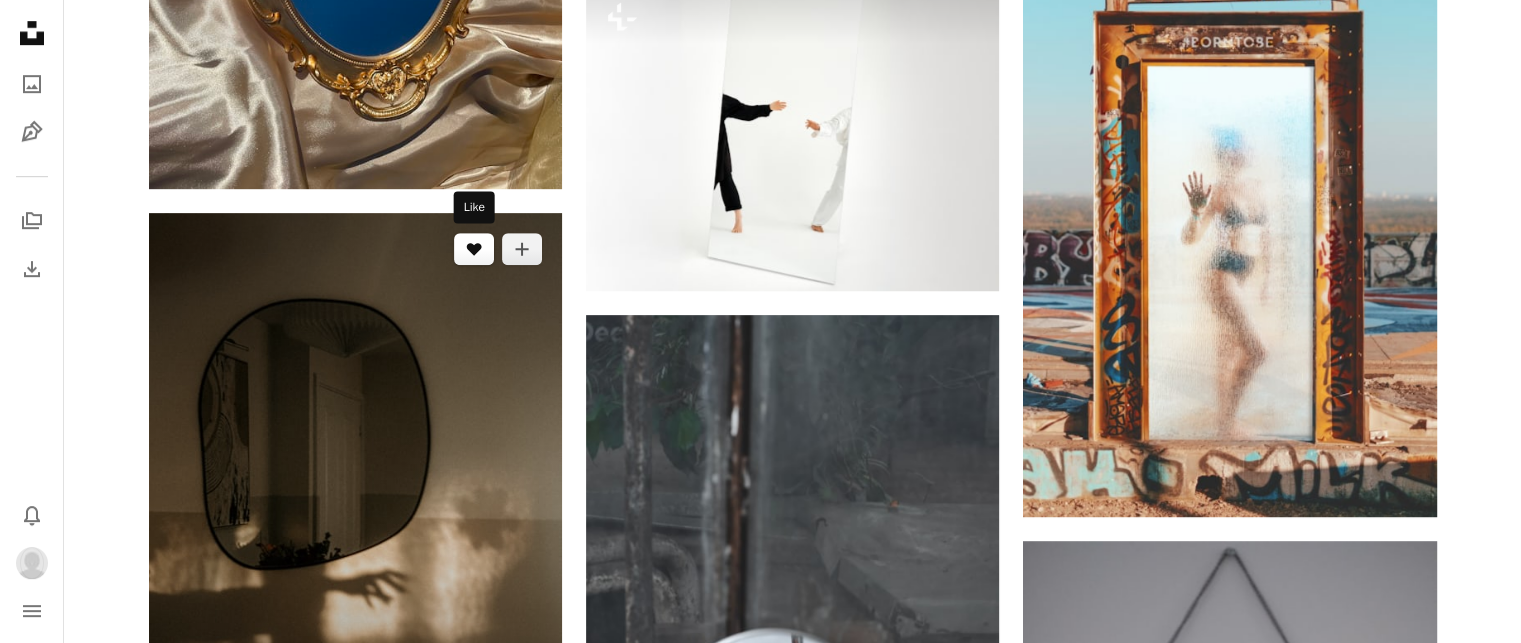 click on "A heart" 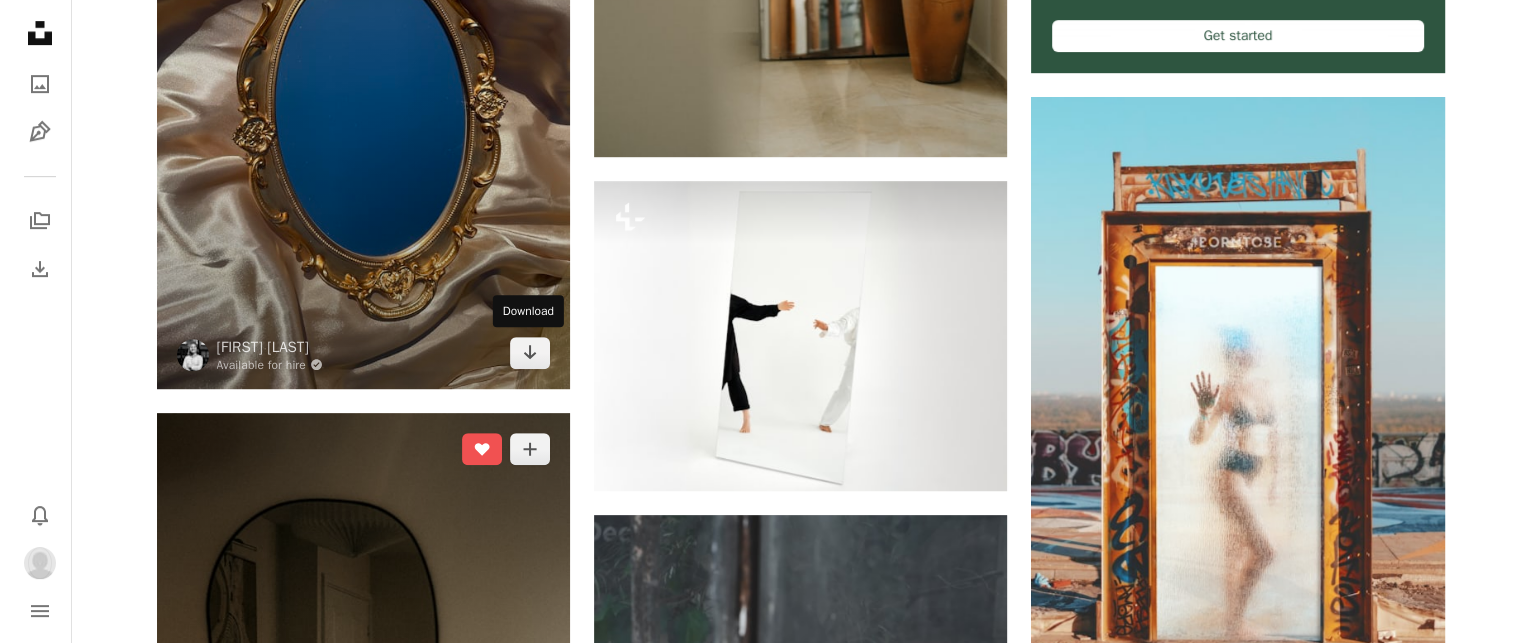scroll, scrollTop: 1400, scrollLeft: 0, axis: vertical 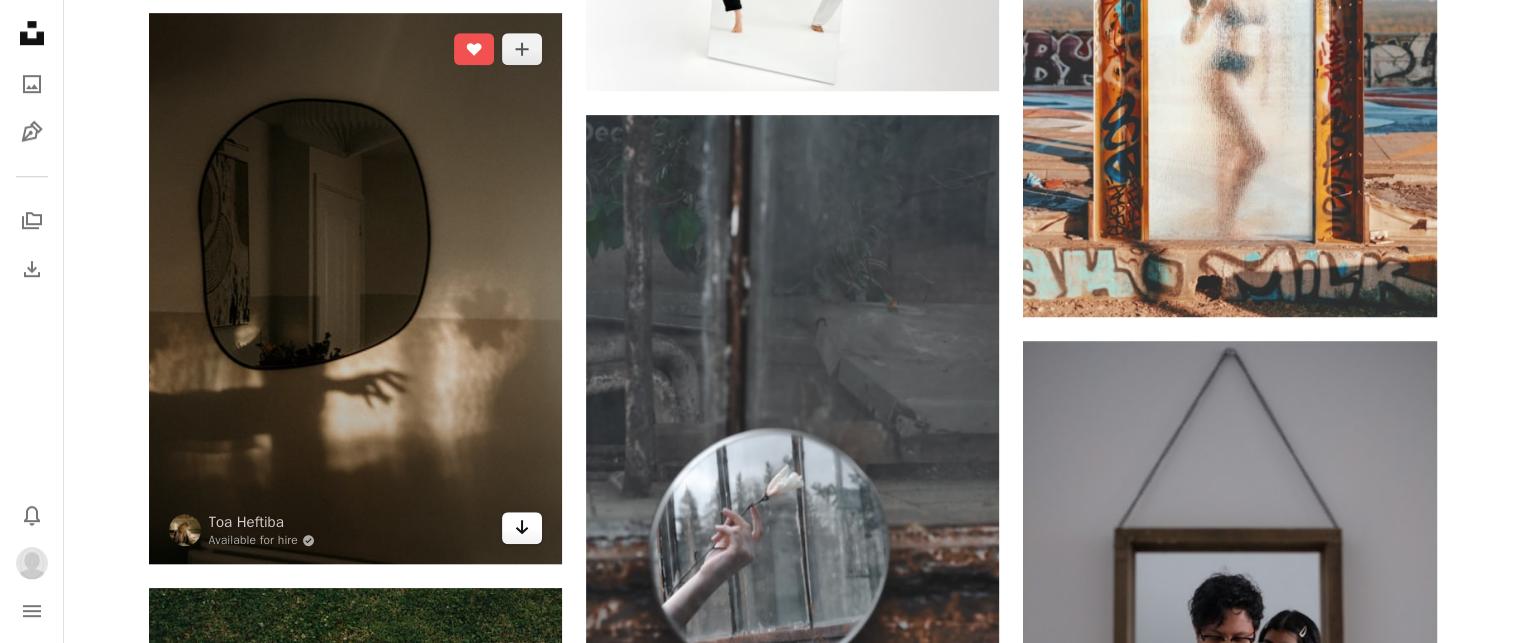 click on "Arrow pointing down" at bounding box center (522, 528) 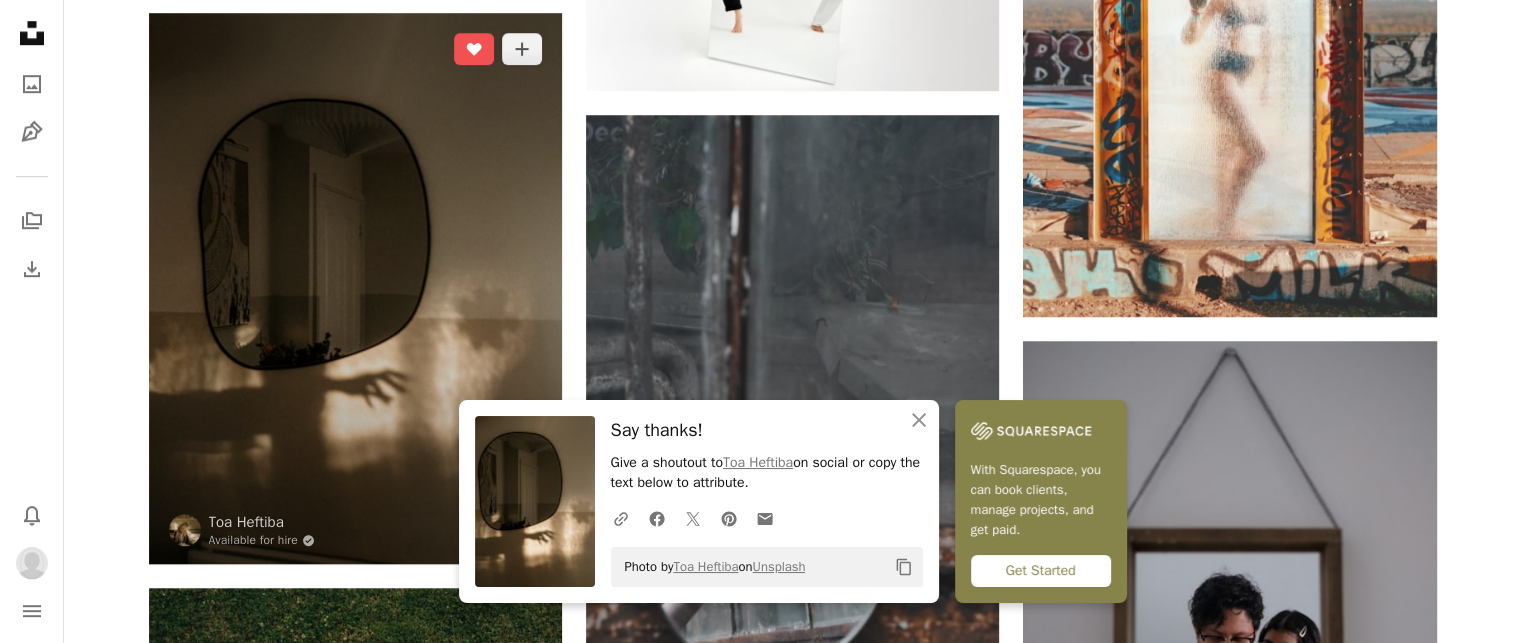 click at bounding box center [355, 288] 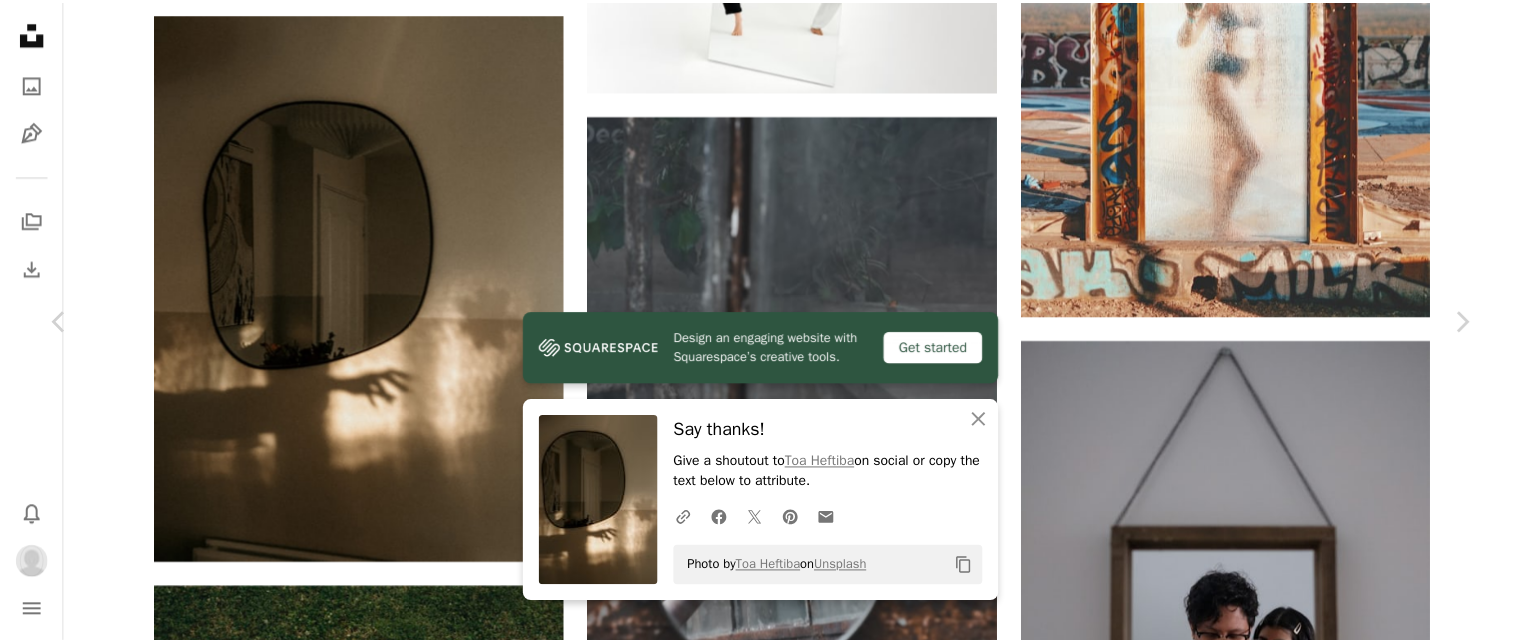 scroll, scrollTop: 0, scrollLeft: 0, axis: both 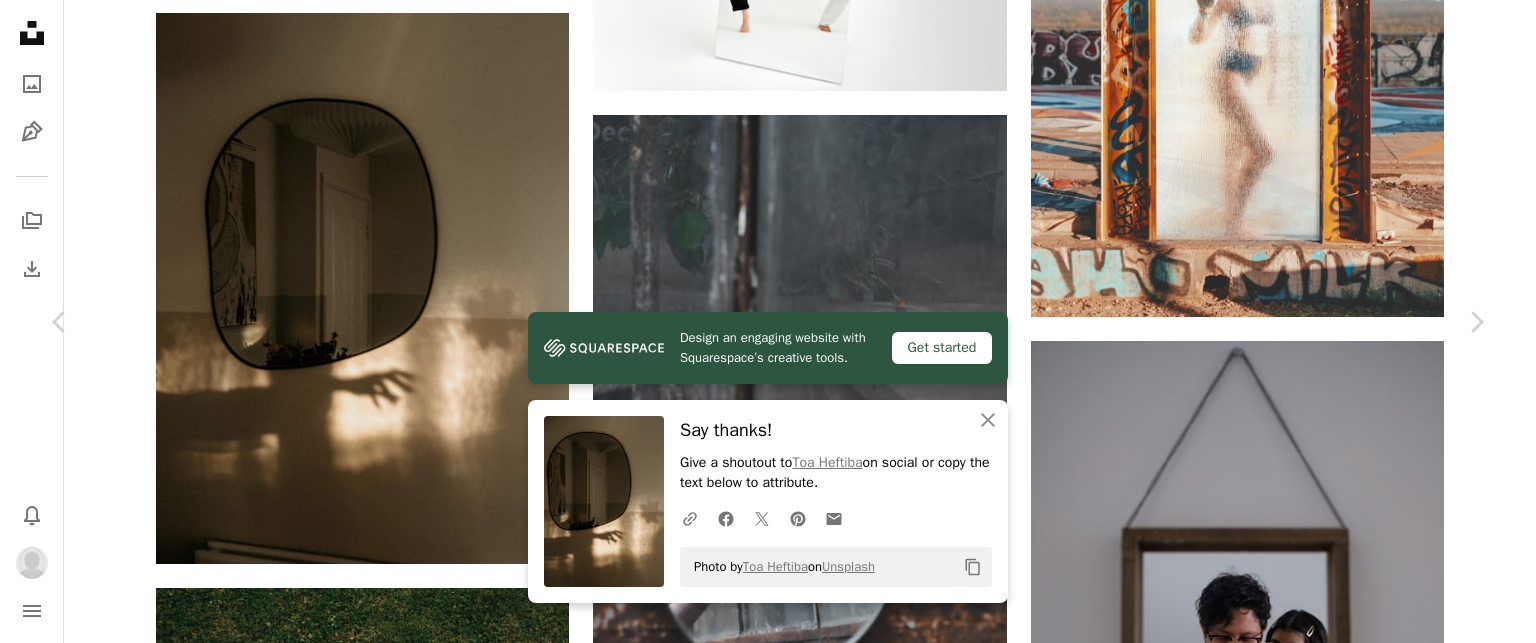 click on "An X shape" at bounding box center [20, 20] 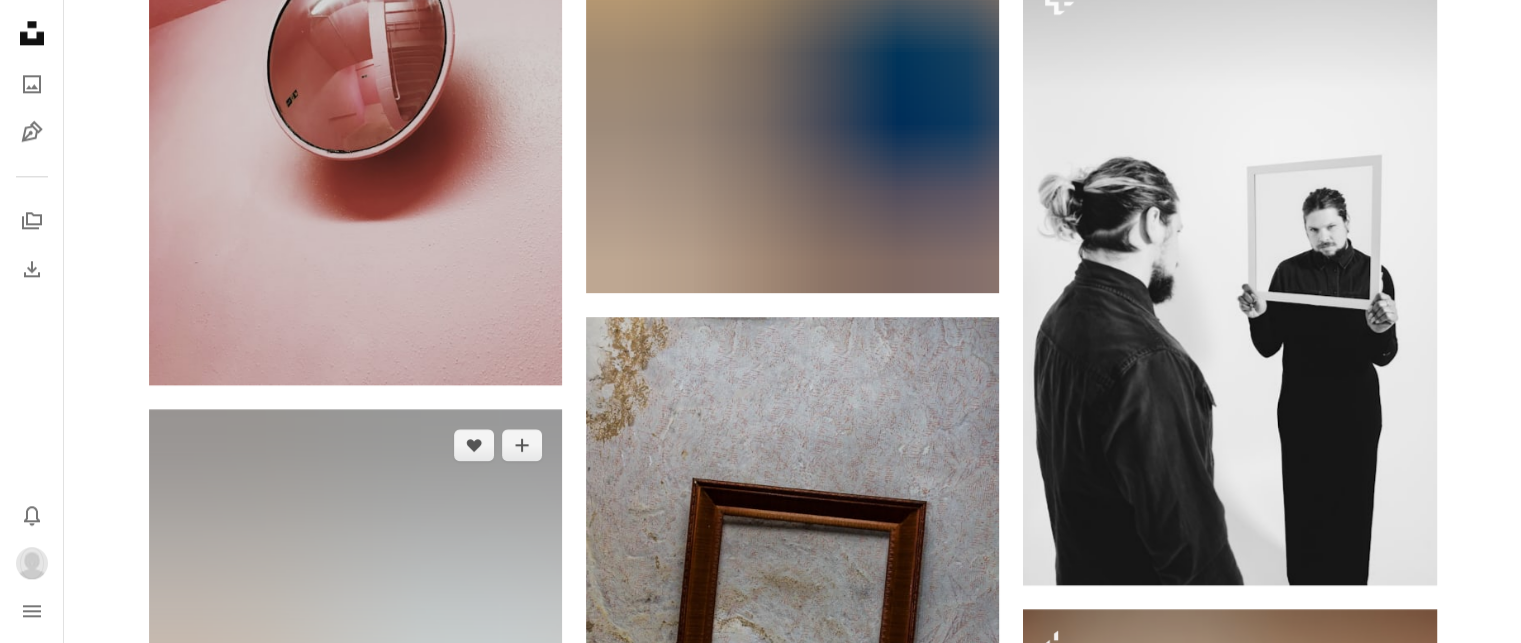 scroll, scrollTop: 2000, scrollLeft: 0, axis: vertical 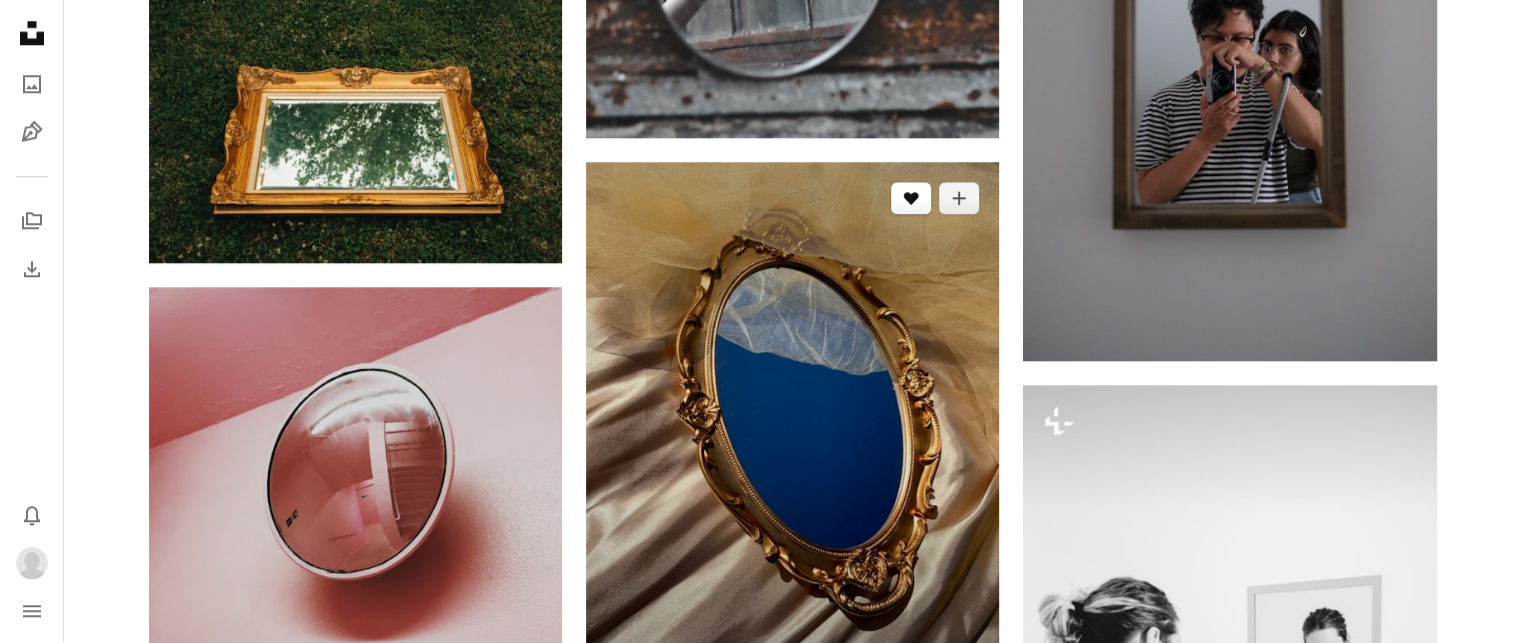 click 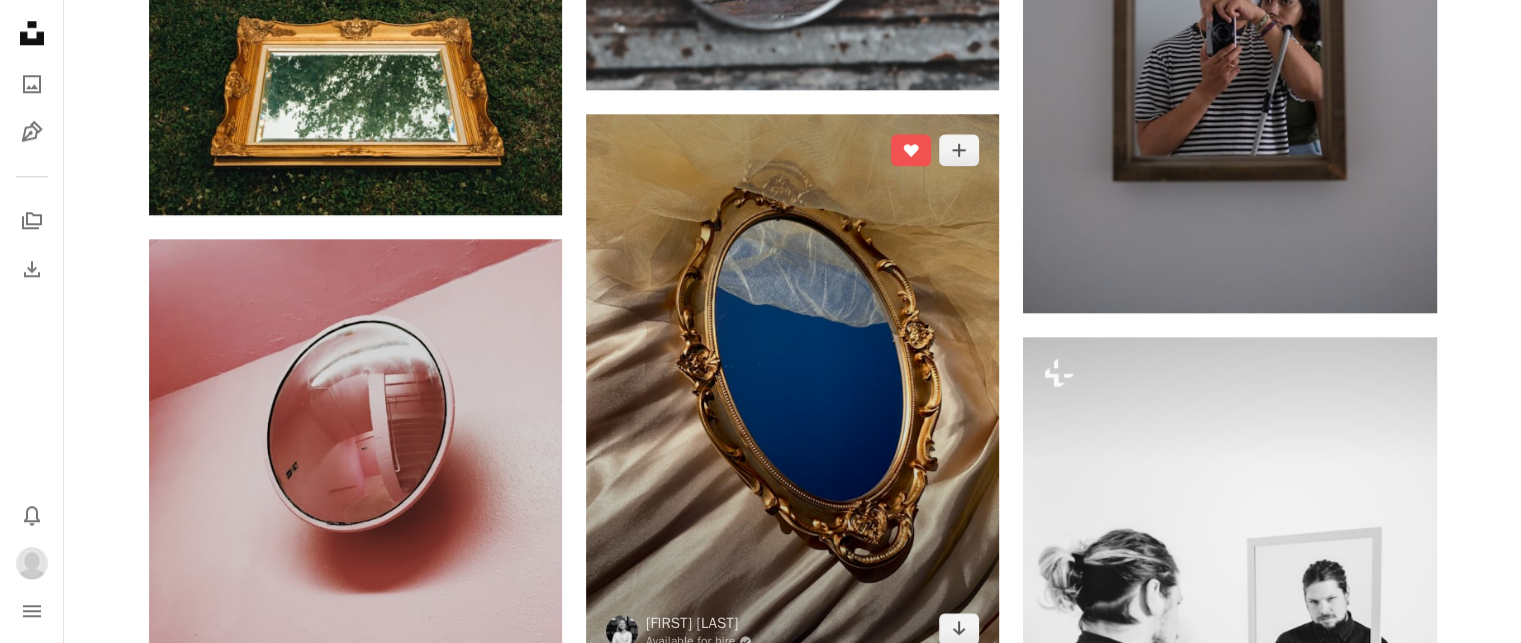 scroll, scrollTop: 2300, scrollLeft: 0, axis: vertical 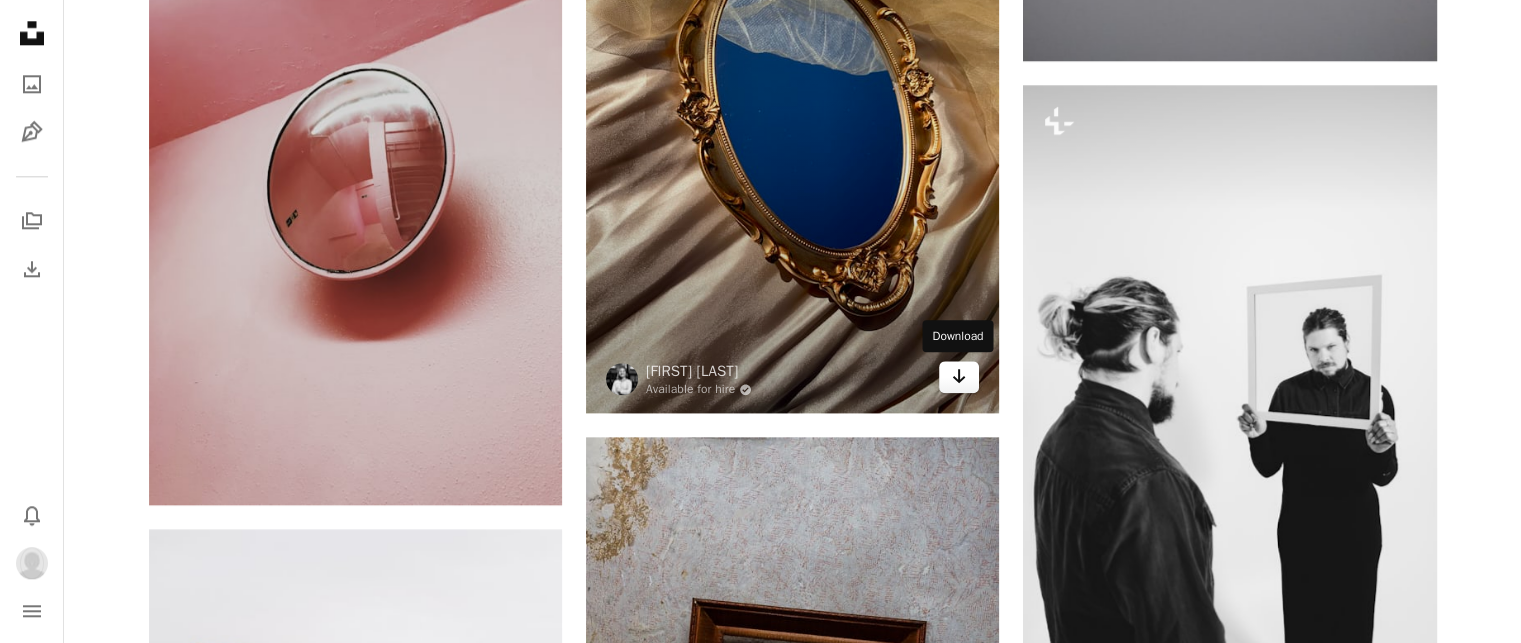 click on "Arrow pointing down" 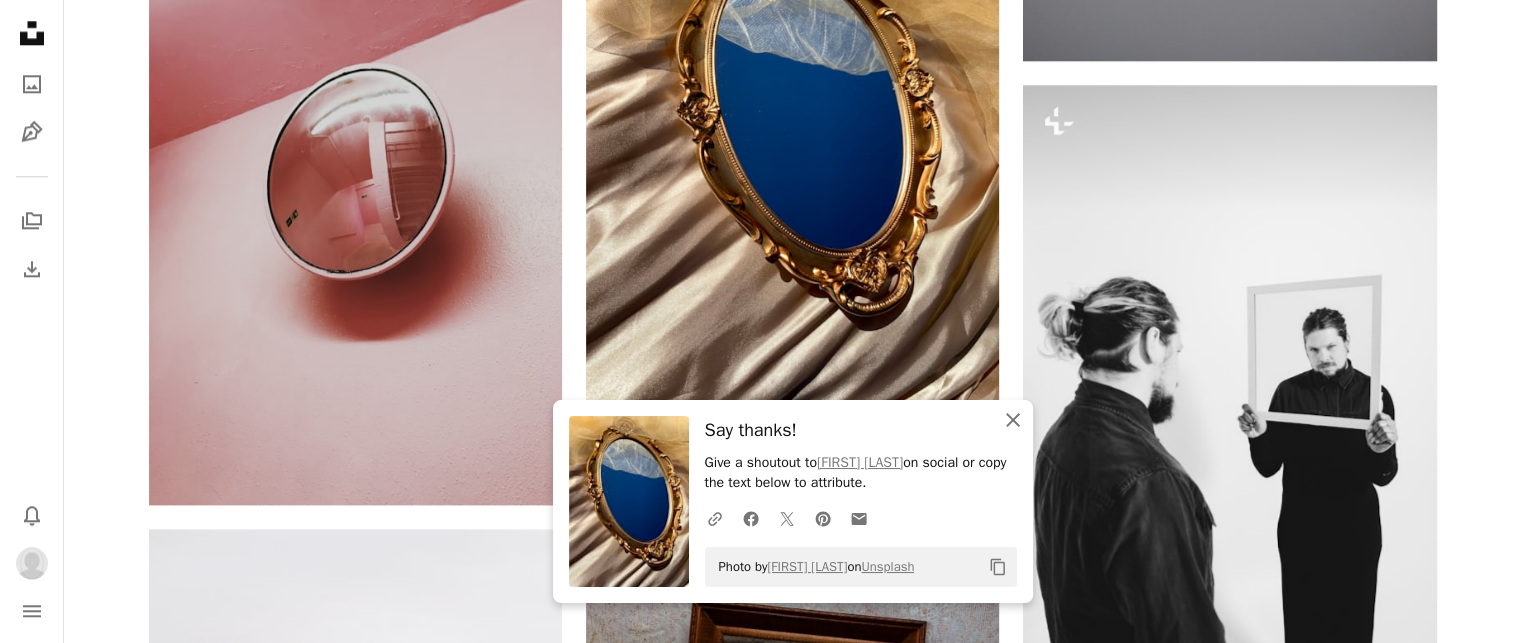 click on "An X shape" 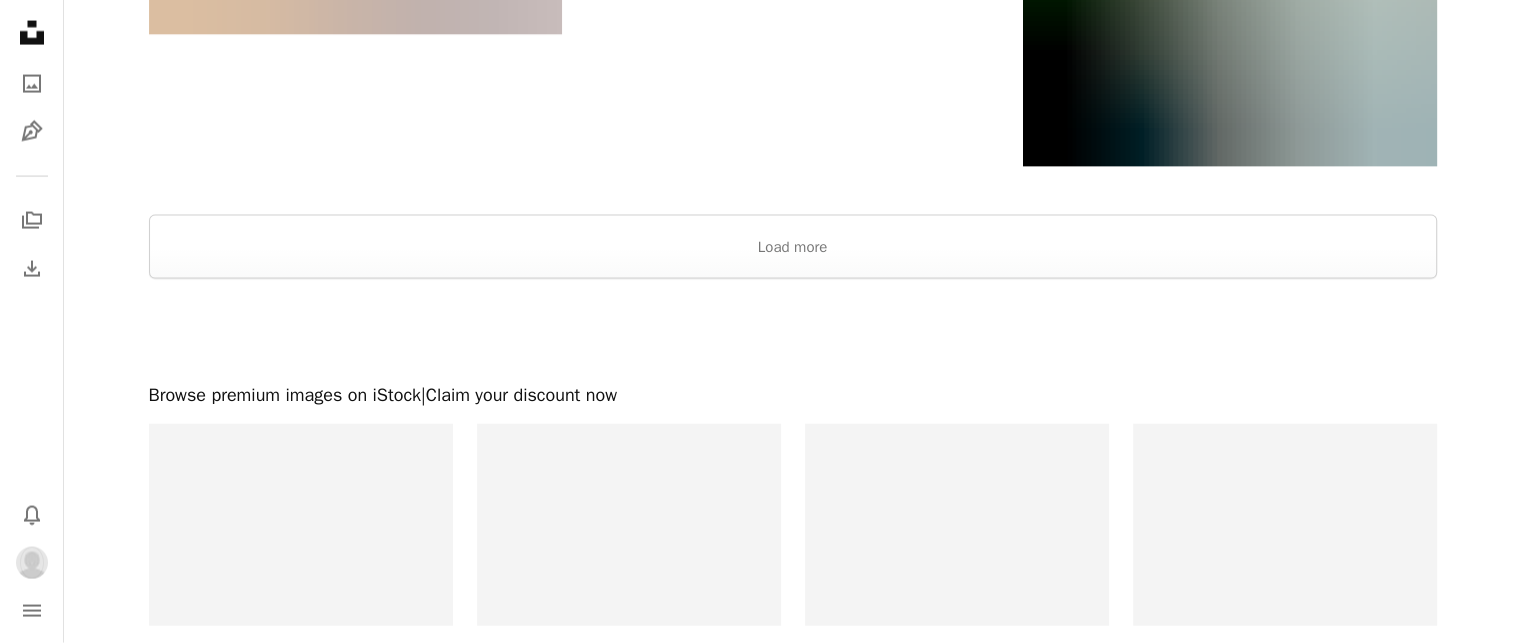 scroll, scrollTop: 4296, scrollLeft: 0, axis: vertical 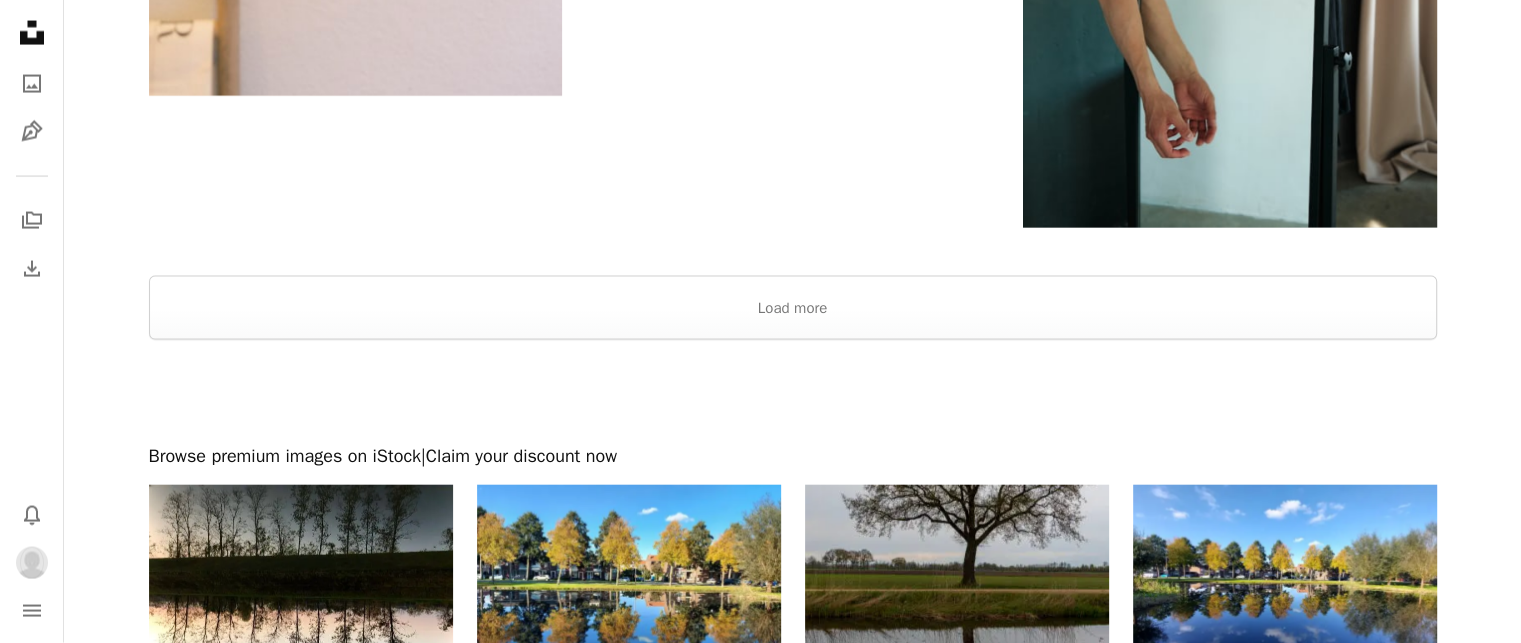 click at bounding box center (792, 392) 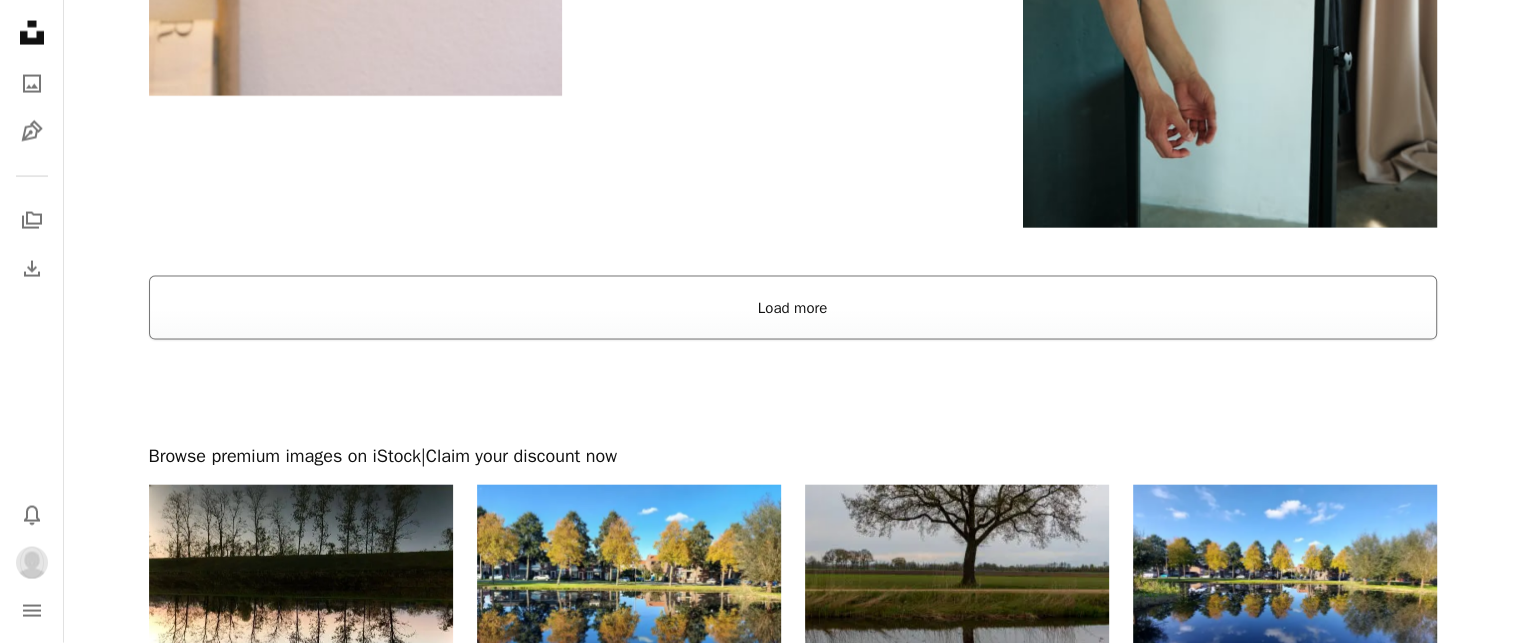 click on "Load more" at bounding box center [793, 308] 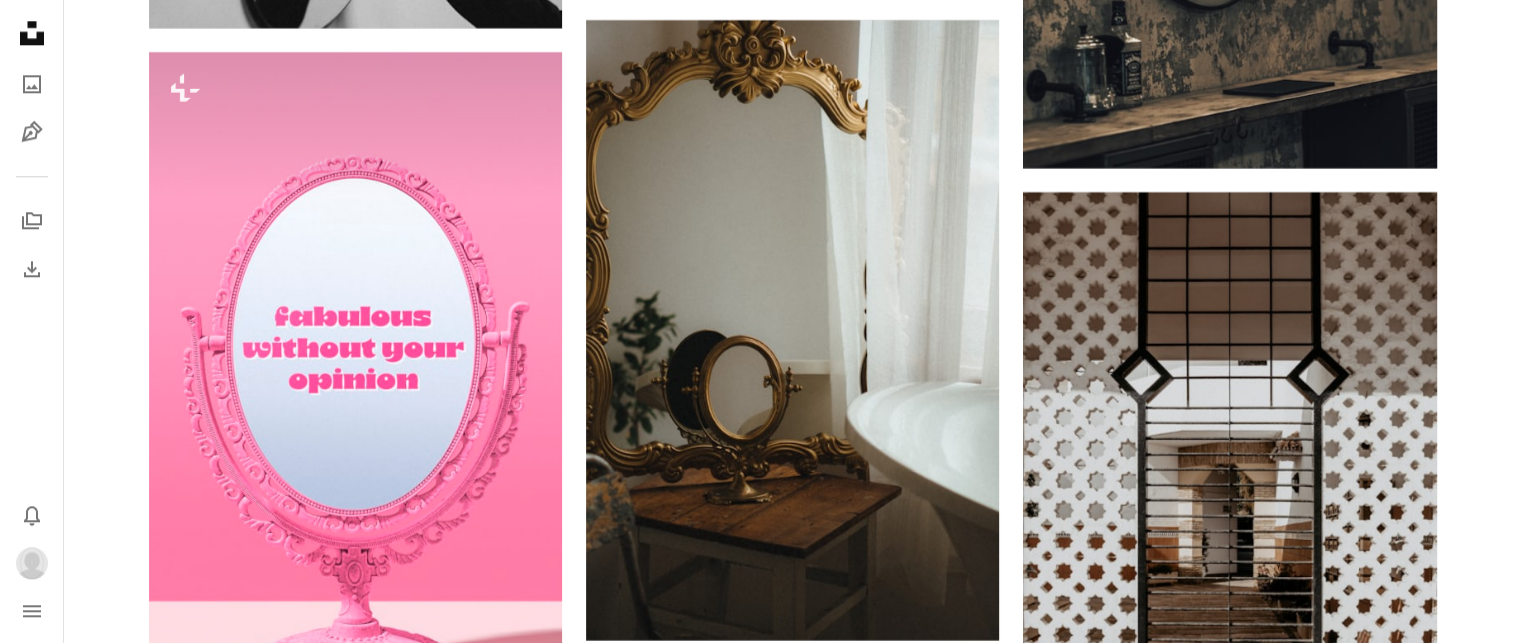 scroll, scrollTop: 17496, scrollLeft: 0, axis: vertical 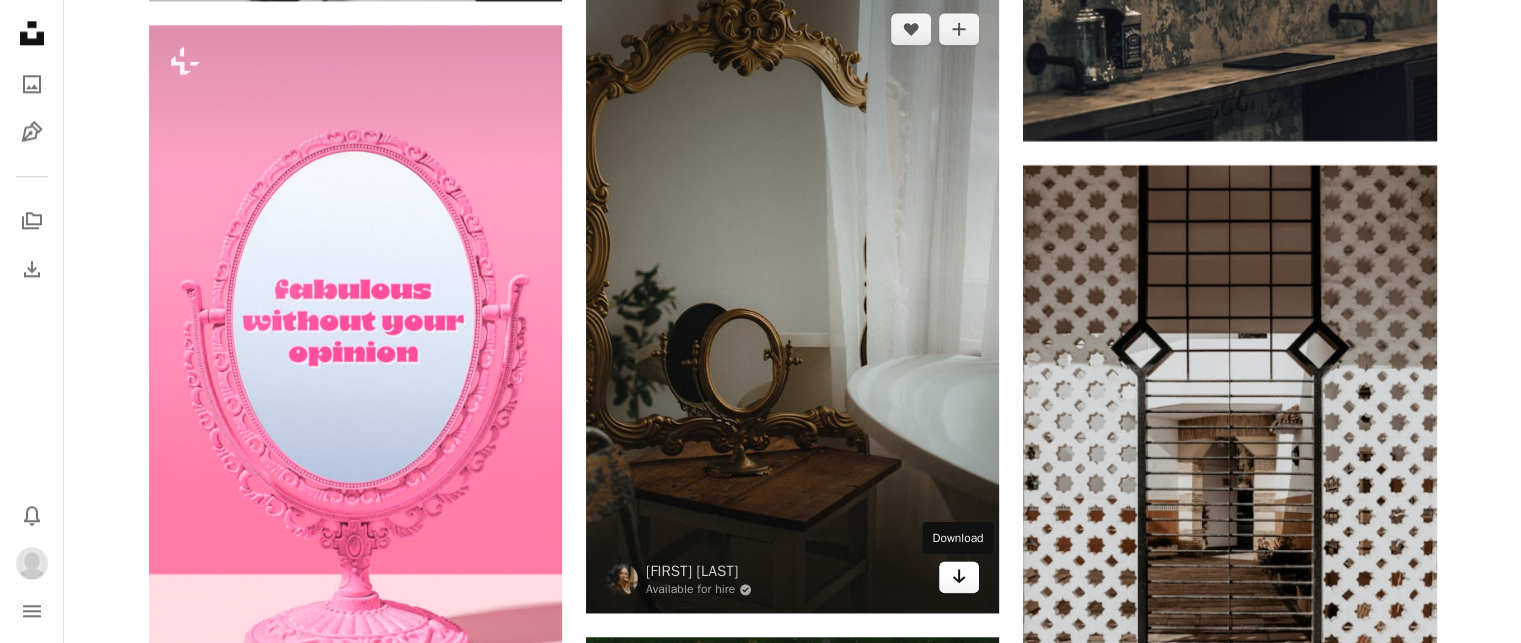 click on "Arrow pointing down" 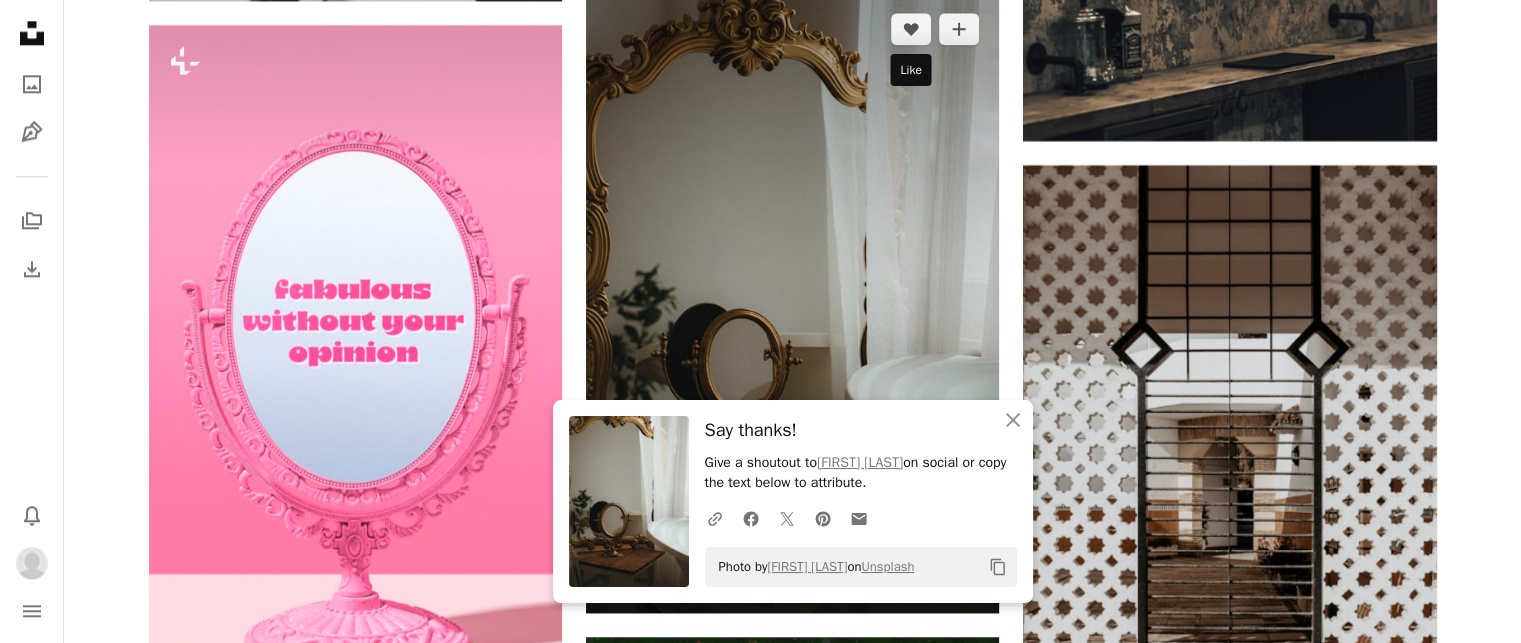 click 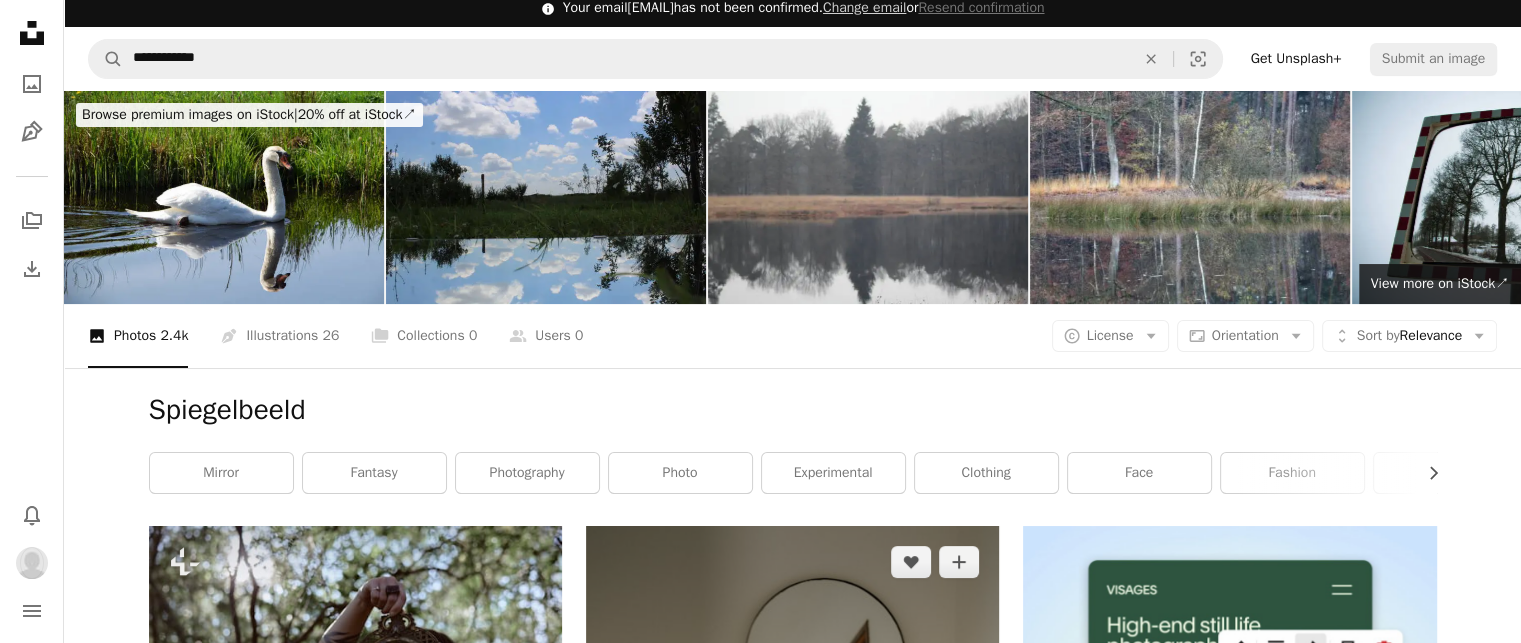 scroll, scrollTop: 0, scrollLeft: 0, axis: both 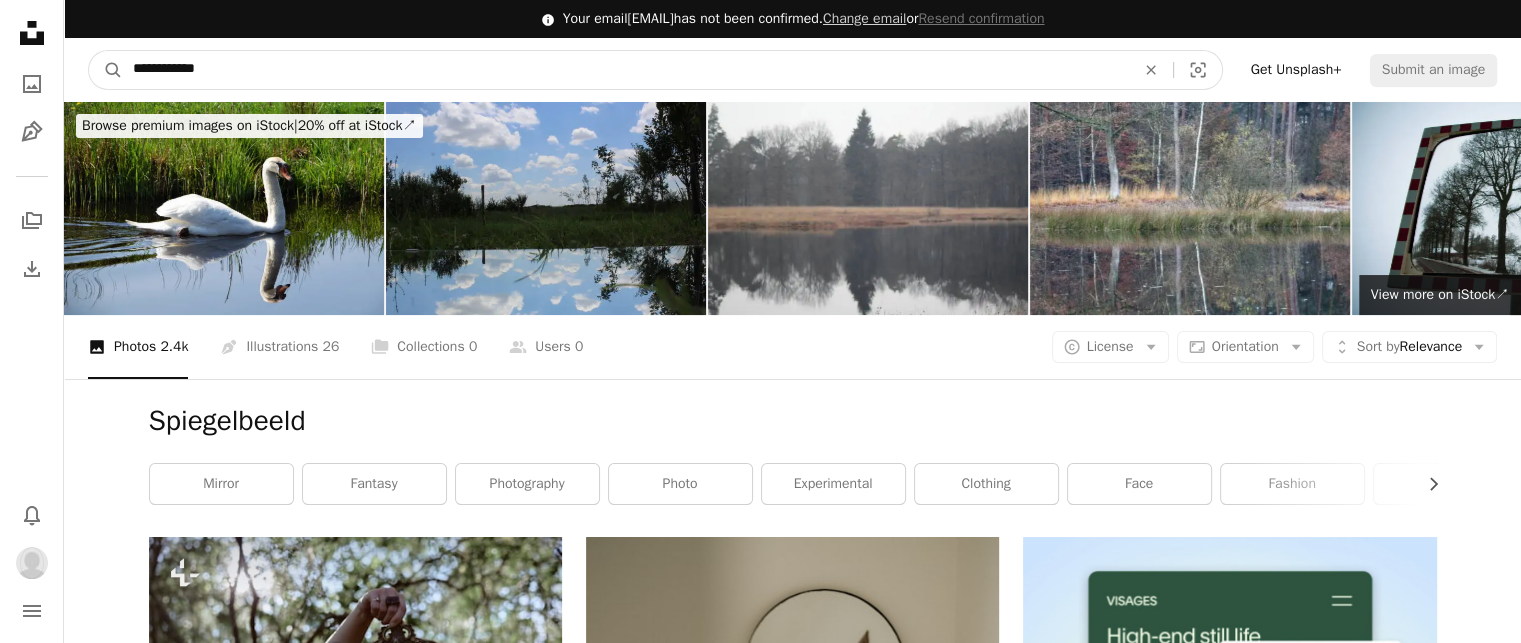 drag, startPoint x: 252, startPoint y: 67, endPoint x: 0, endPoint y: 130, distance: 259.75565 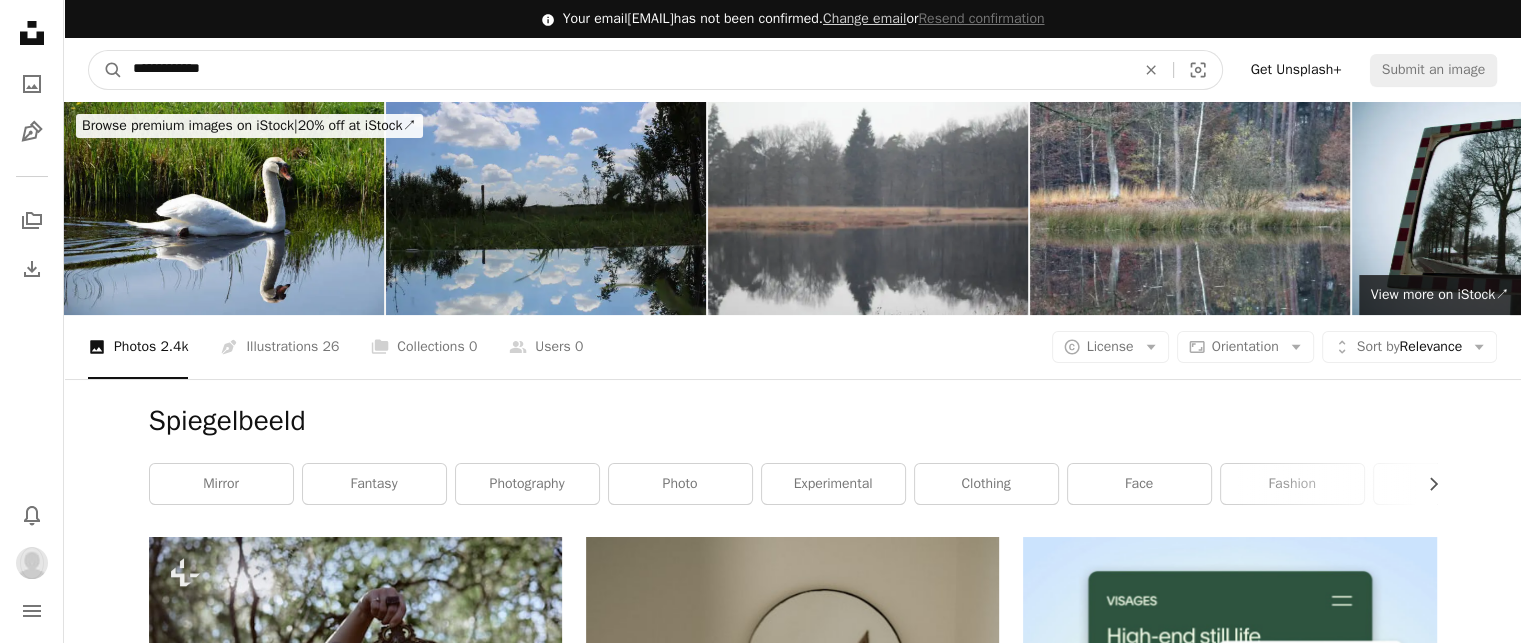 click on "A magnifying glass" at bounding box center [106, 70] 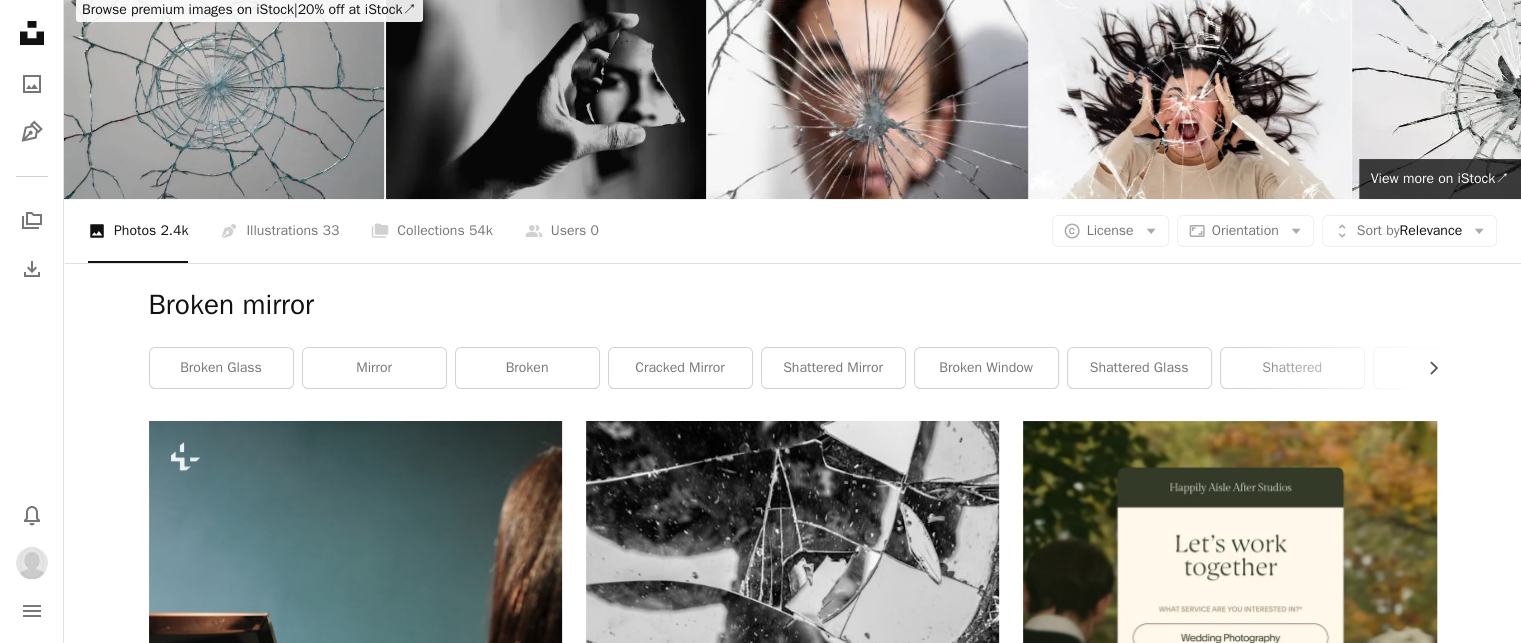 scroll, scrollTop: 0, scrollLeft: 0, axis: both 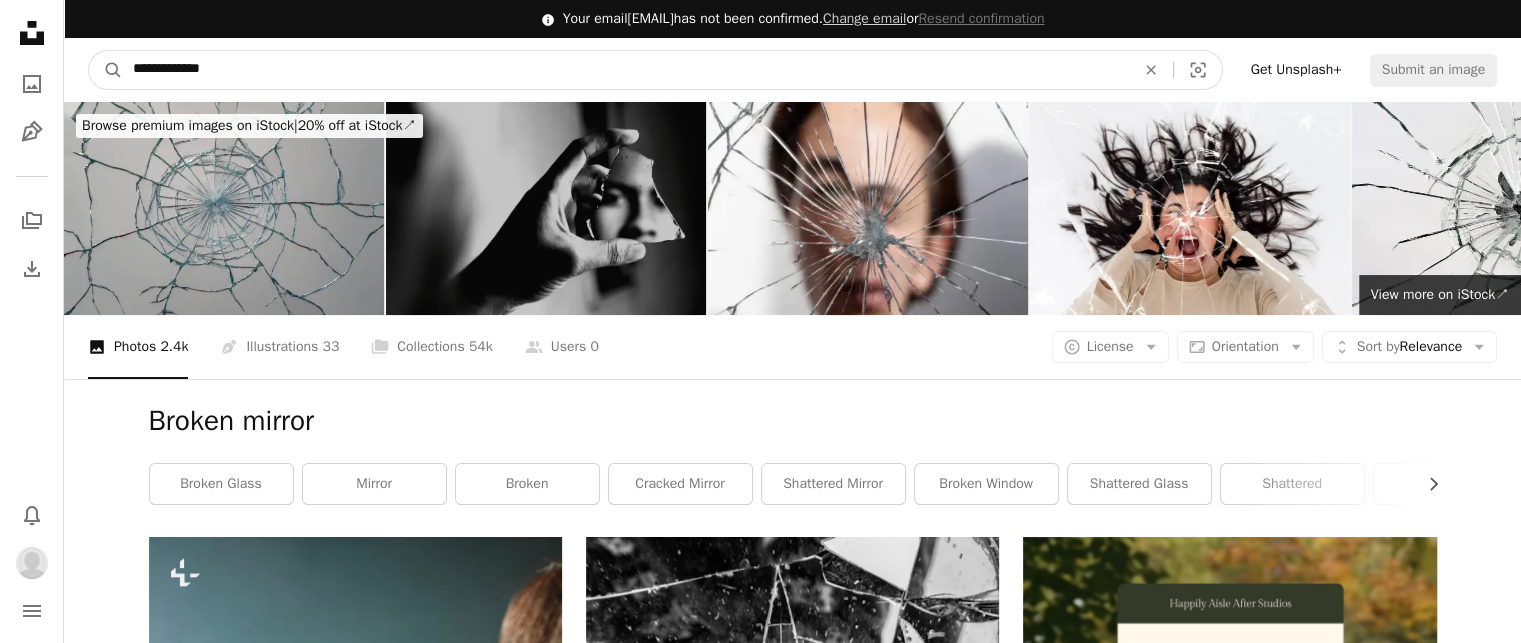 drag, startPoint x: 256, startPoint y: 73, endPoint x: 0, endPoint y: 52, distance: 256.8599 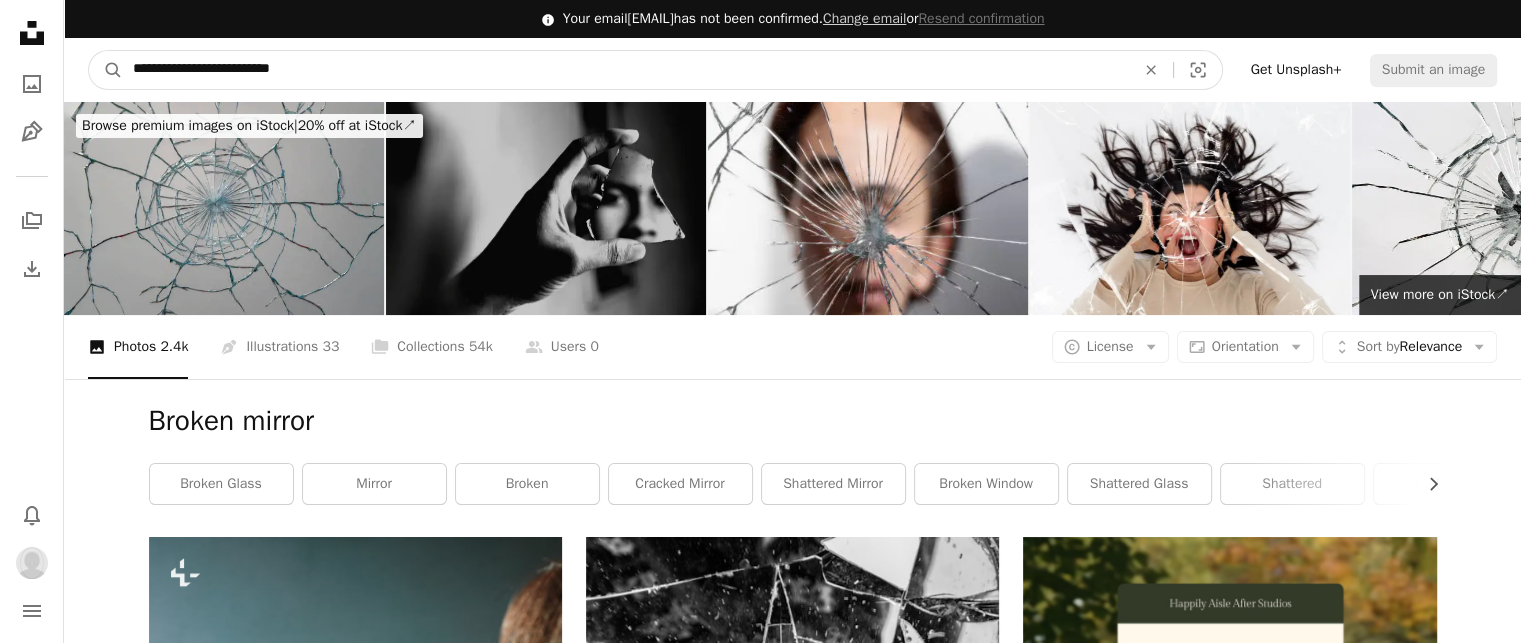 type on "**********" 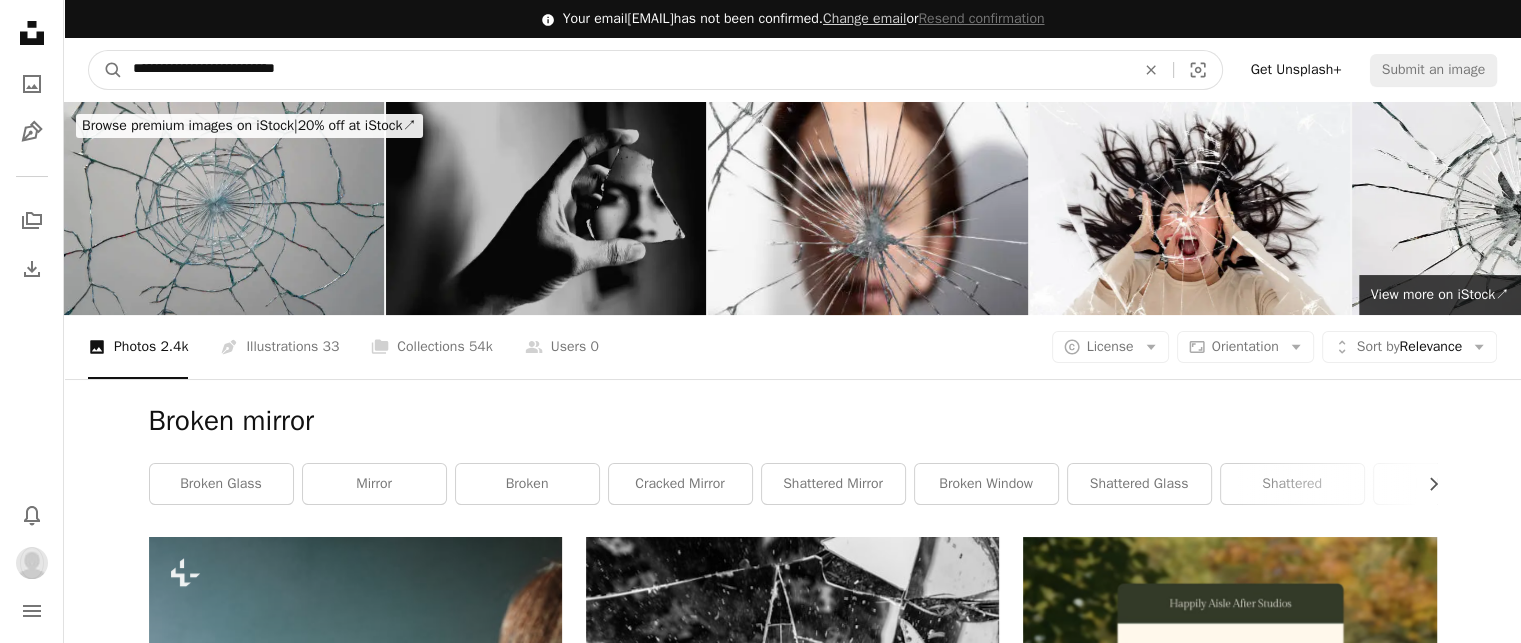 click on "A magnifying glass" at bounding box center [106, 70] 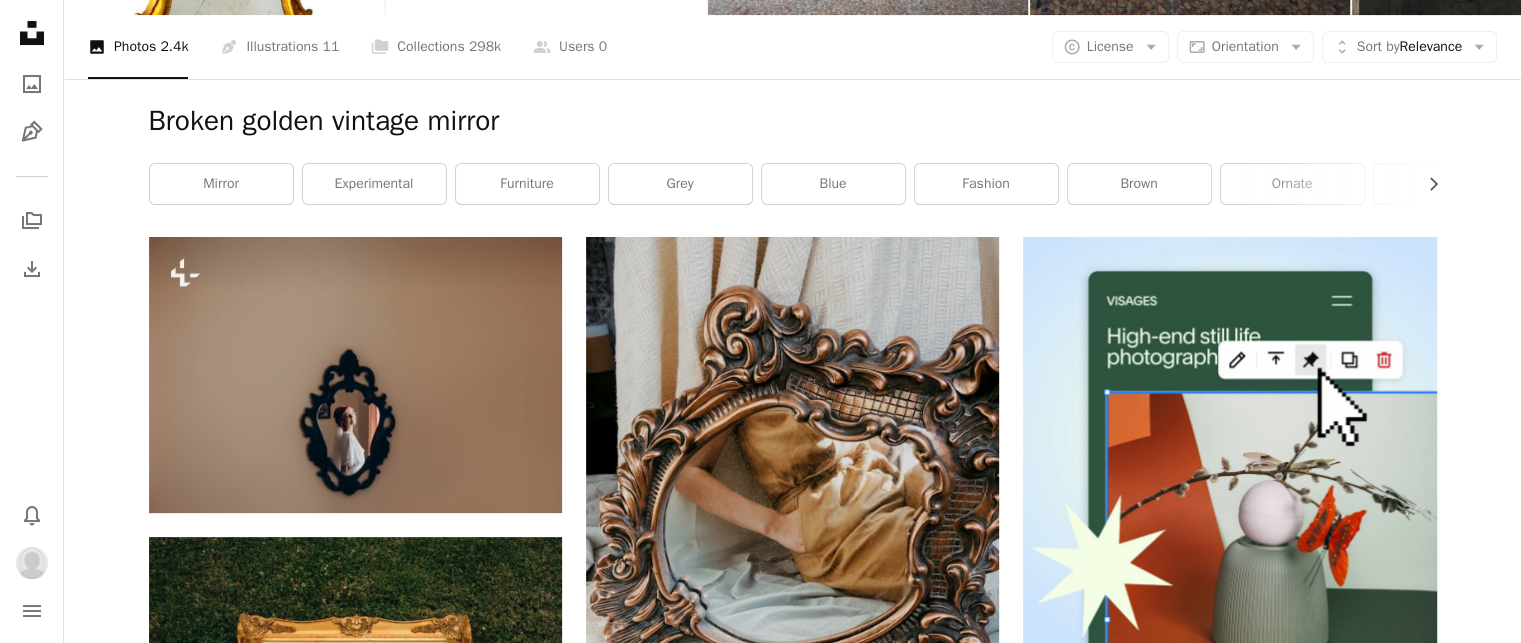scroll, scrollTop: 0, scrollLeft: 0, axis: both 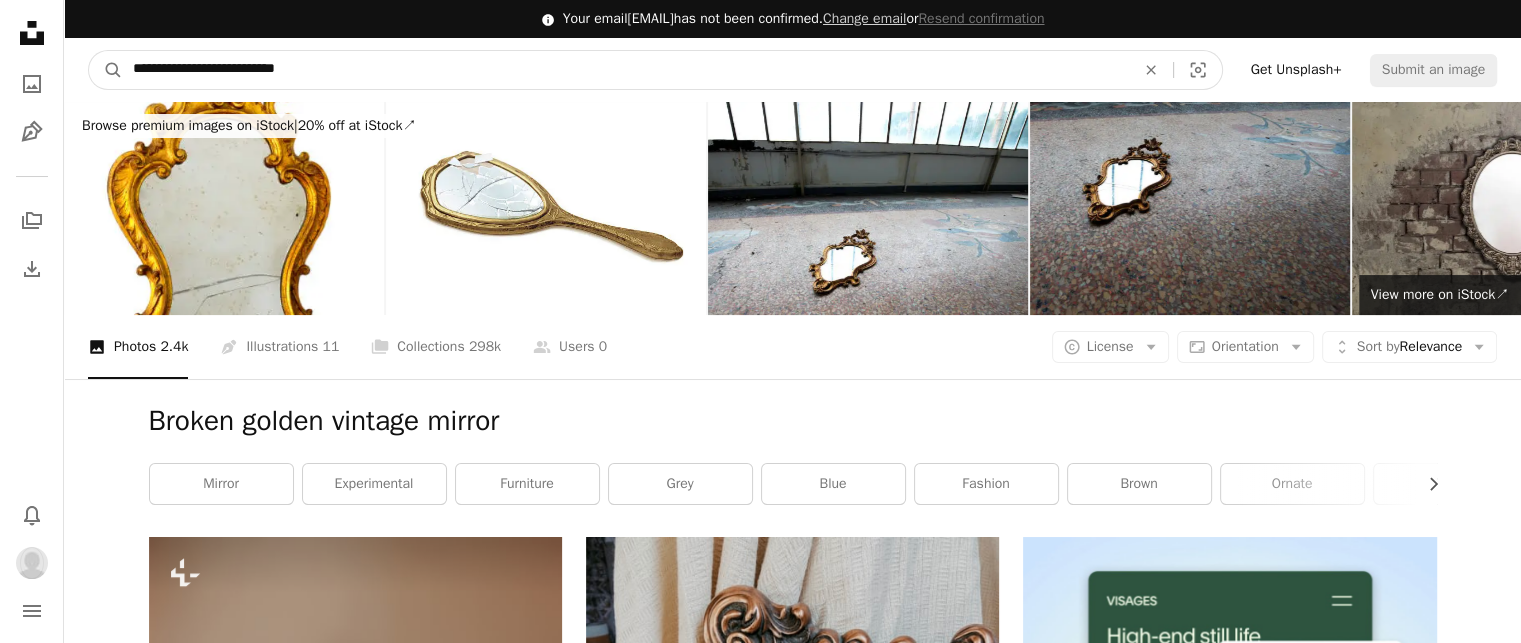 drag, startPoint x: 275, startPoint y: 61, endPoint x: 180, endPoint y: 51, distance: 95.524864 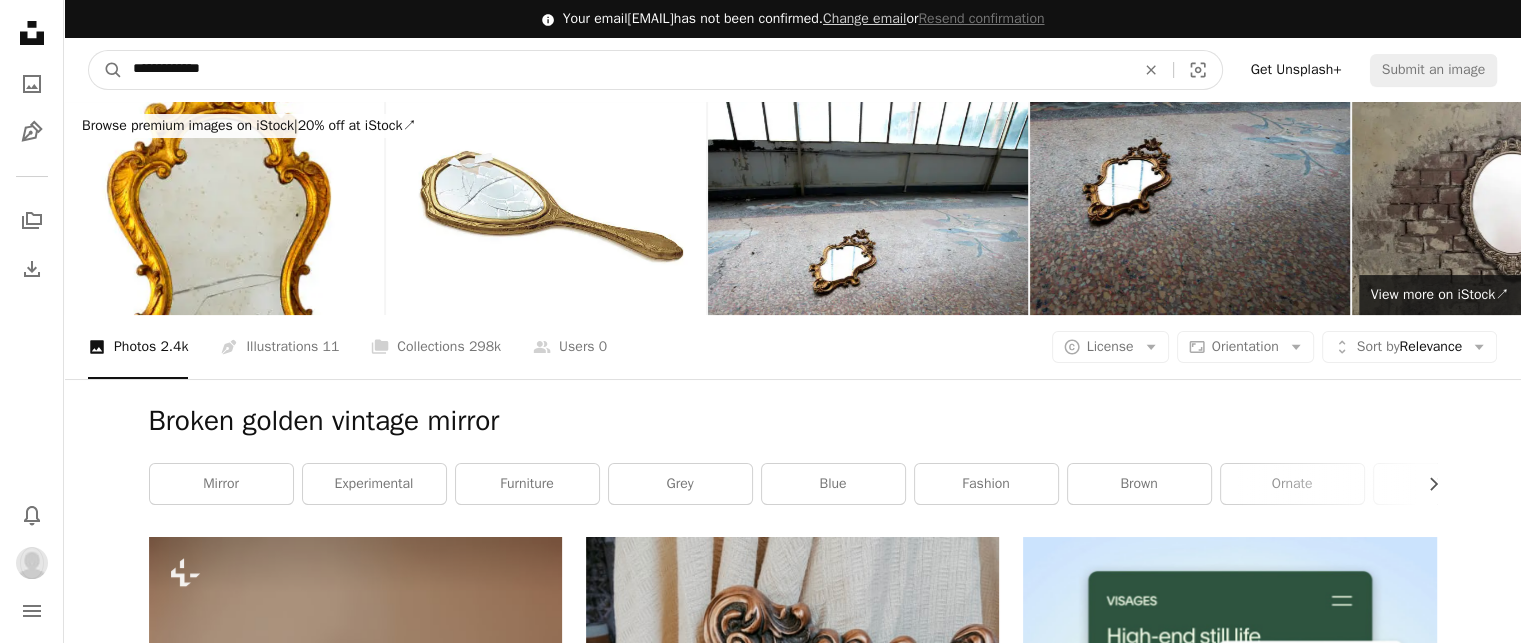 type on "**********" 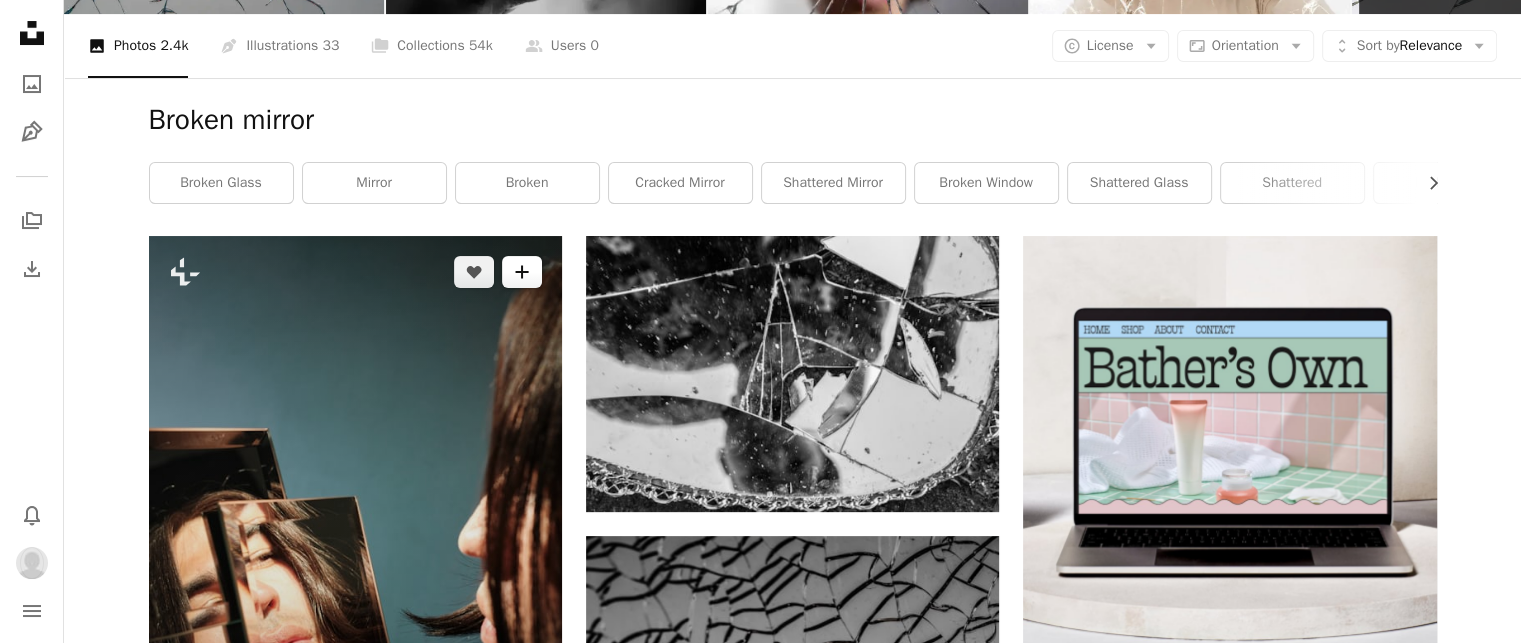 scroll, scrollTop: 300, scrollLeft: 0, axis: vertical 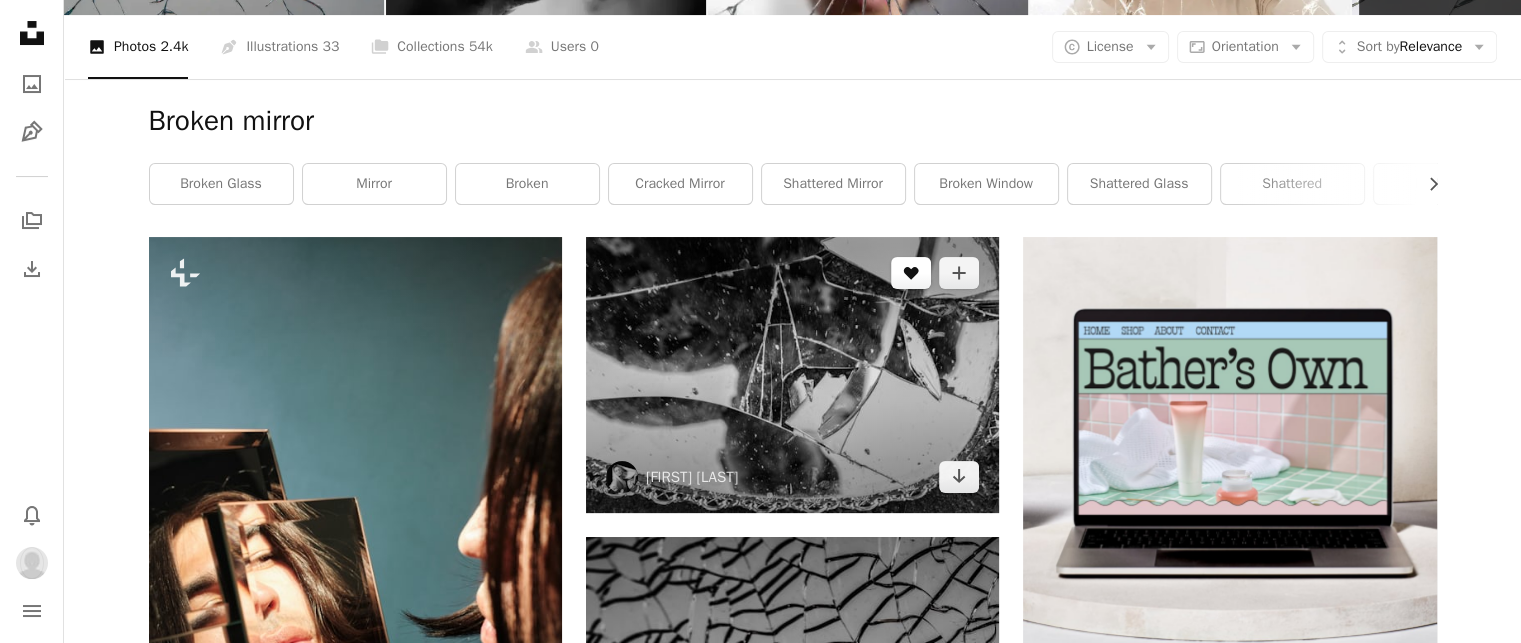 click on "A heart" at bounding box center [911, 273] 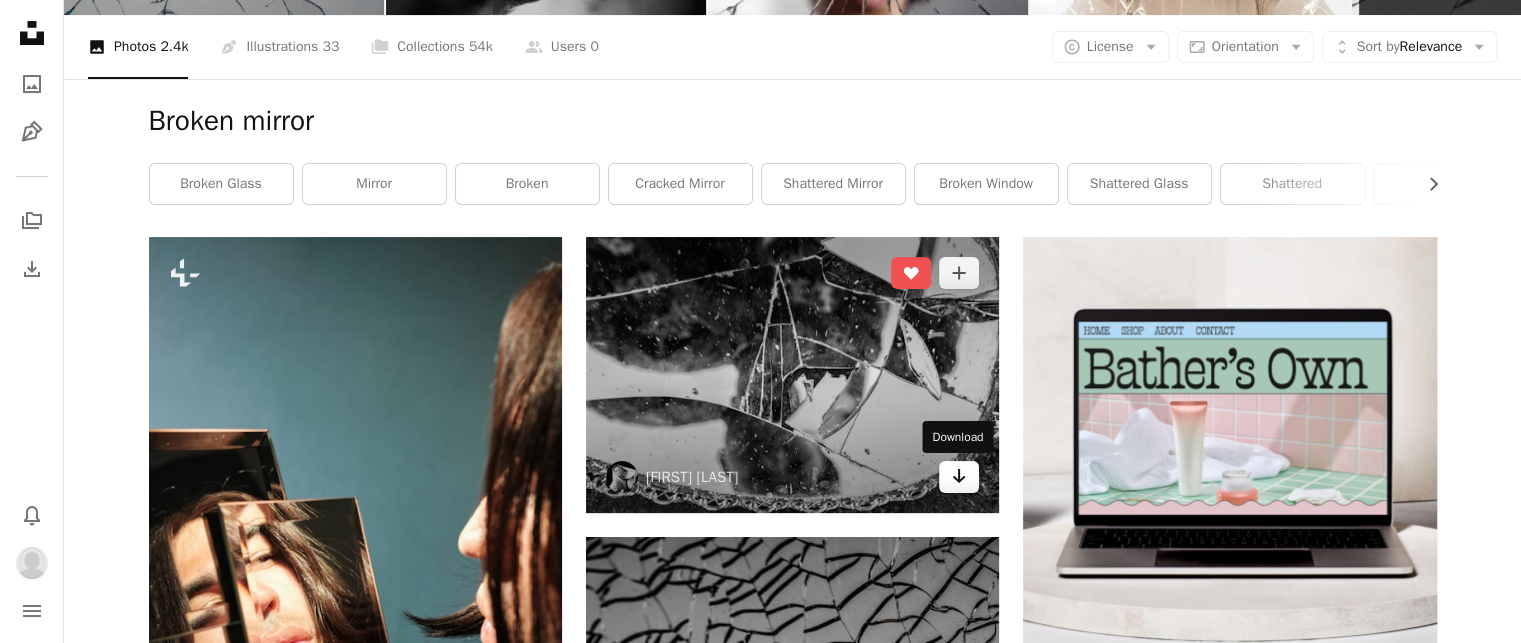 click 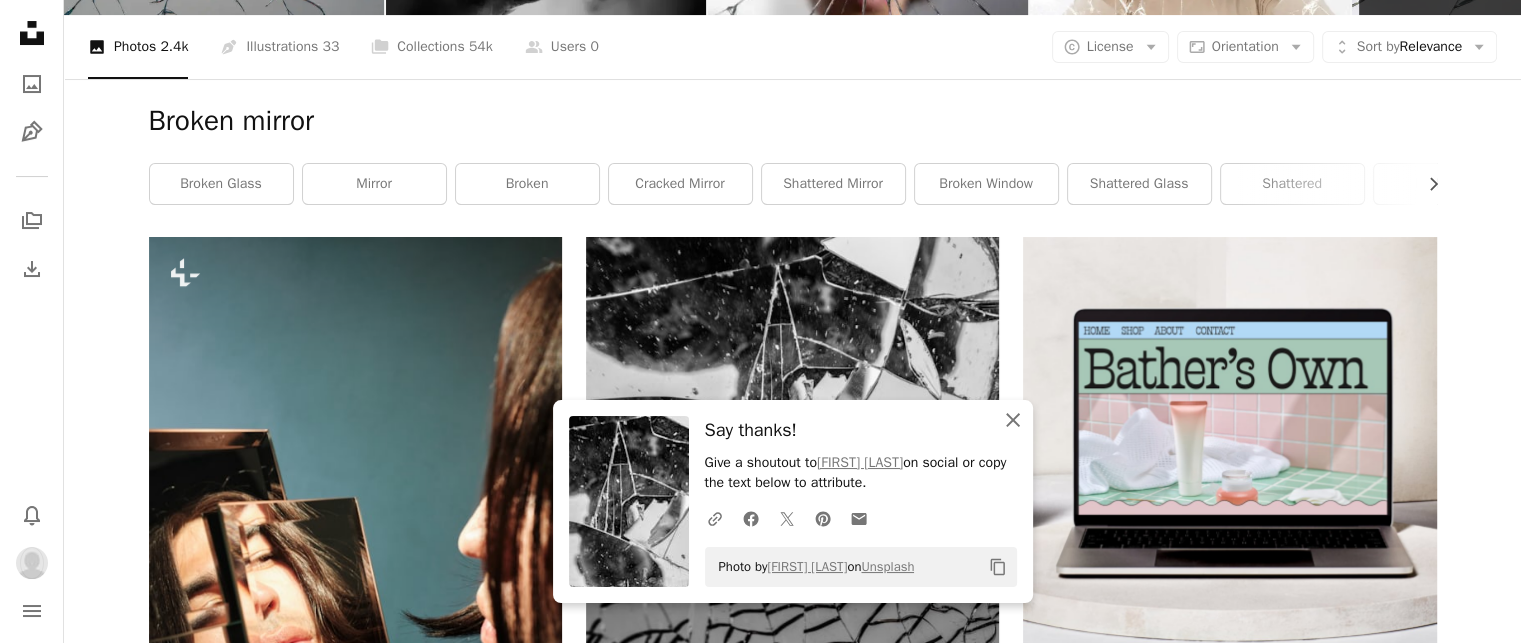 click on "An X shape" 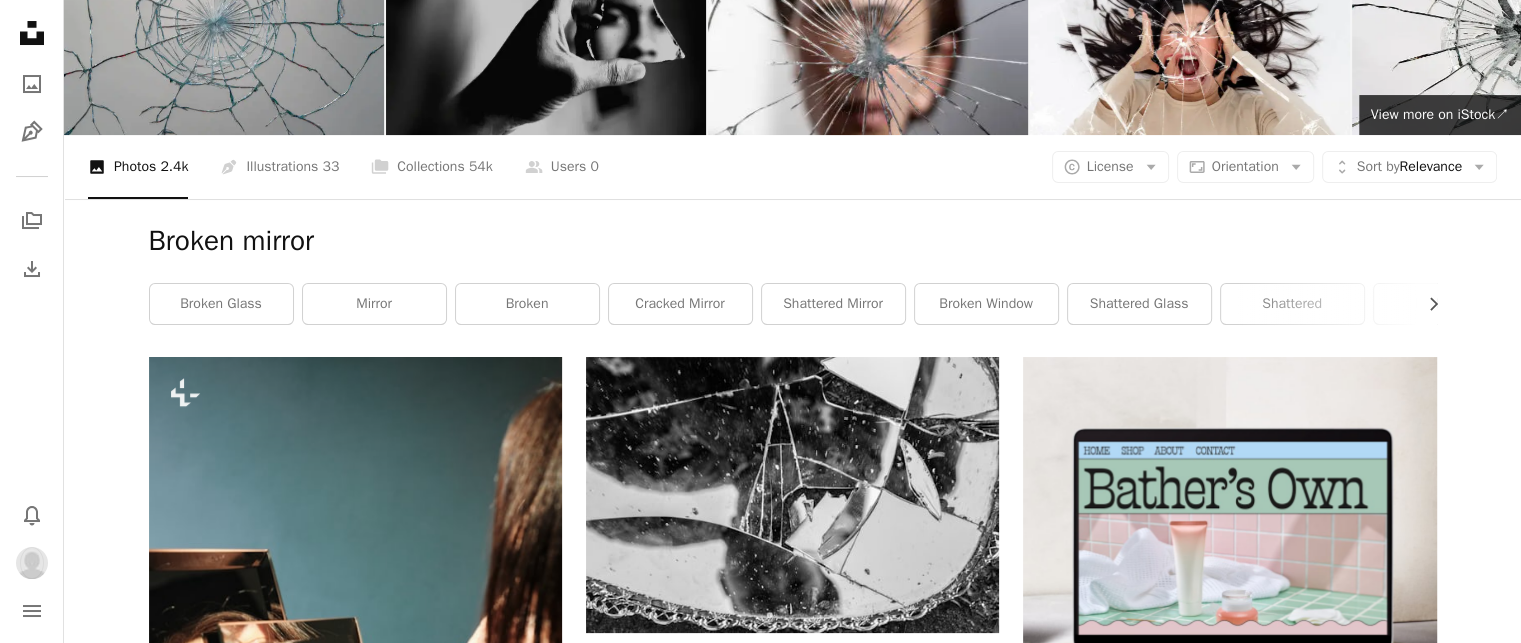 scroll, scrollTop: 200, scrollLeft: 0, axis: vertical 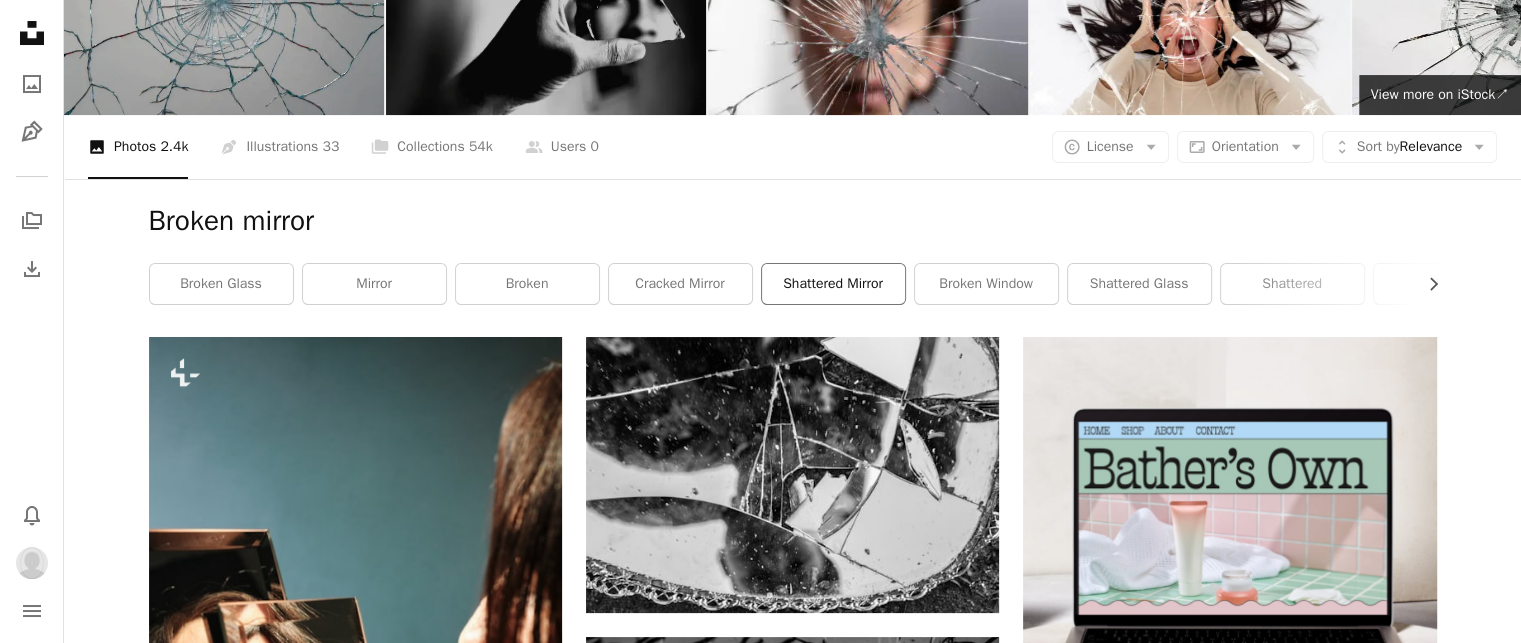 click on "shattered mirror" at bounding box center [833, 284] 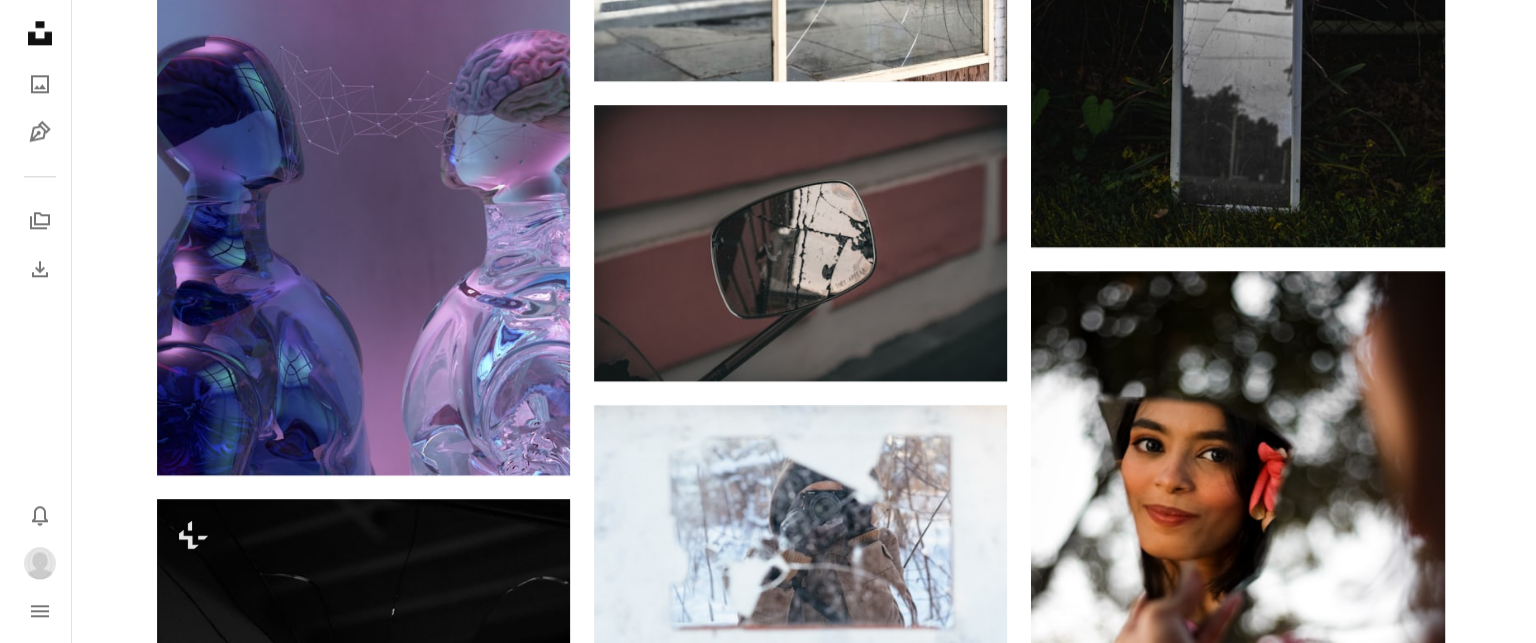 scroll, scrollTop: 2300, scrollLeft: 0, axis: vertical 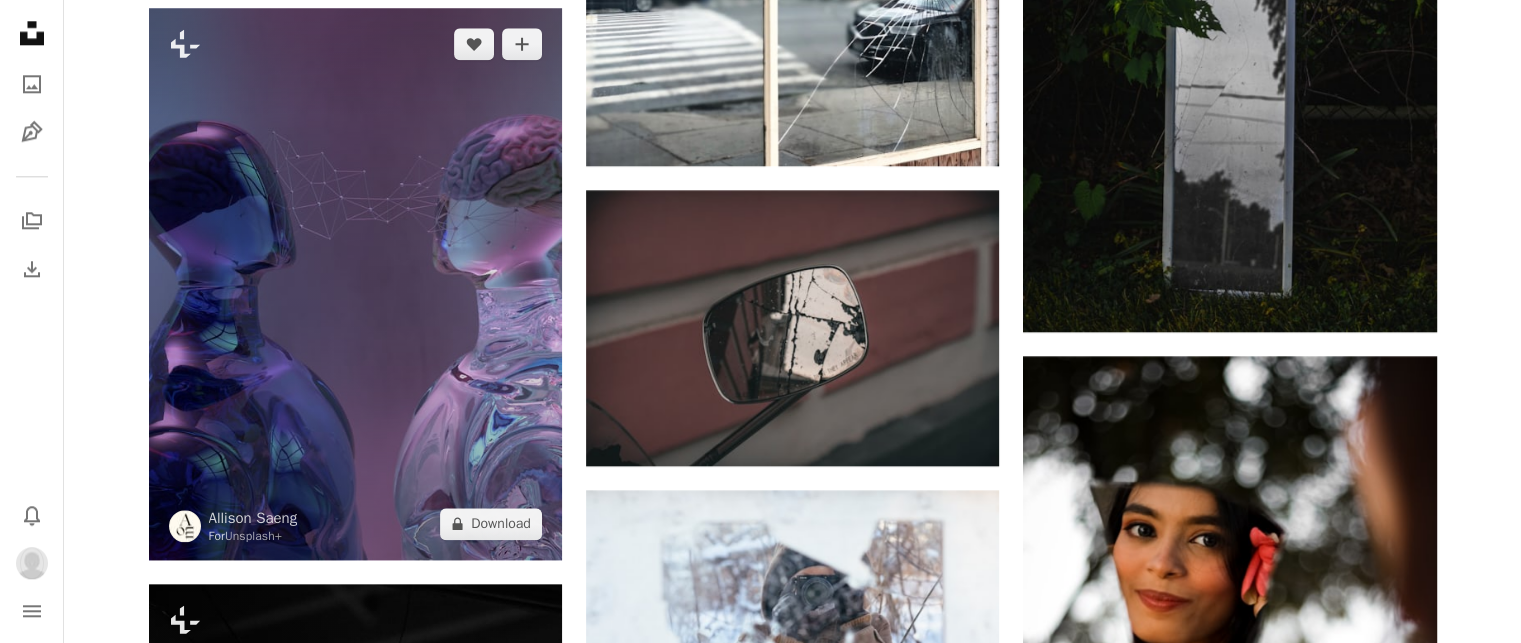 click at bounding box center (355, 283) 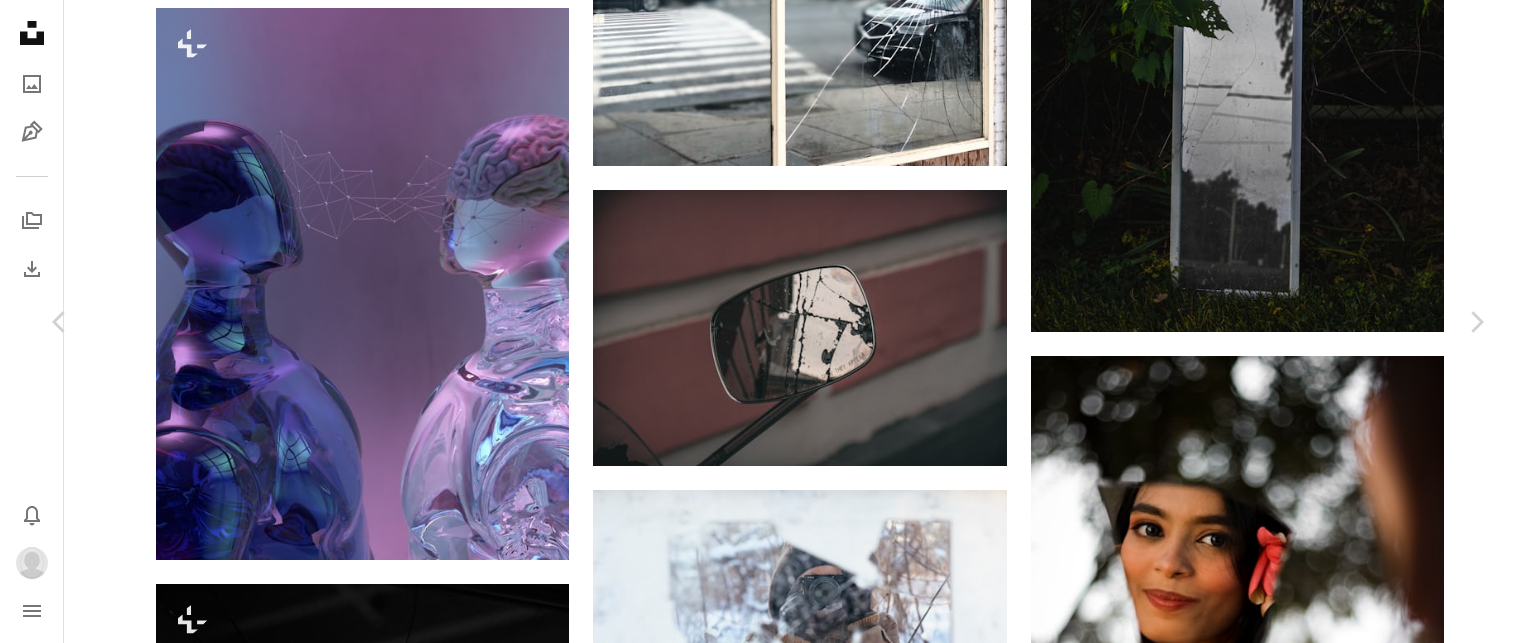 scroll, scrollTop: 1600, scrollLeft: 0, axis: vertical 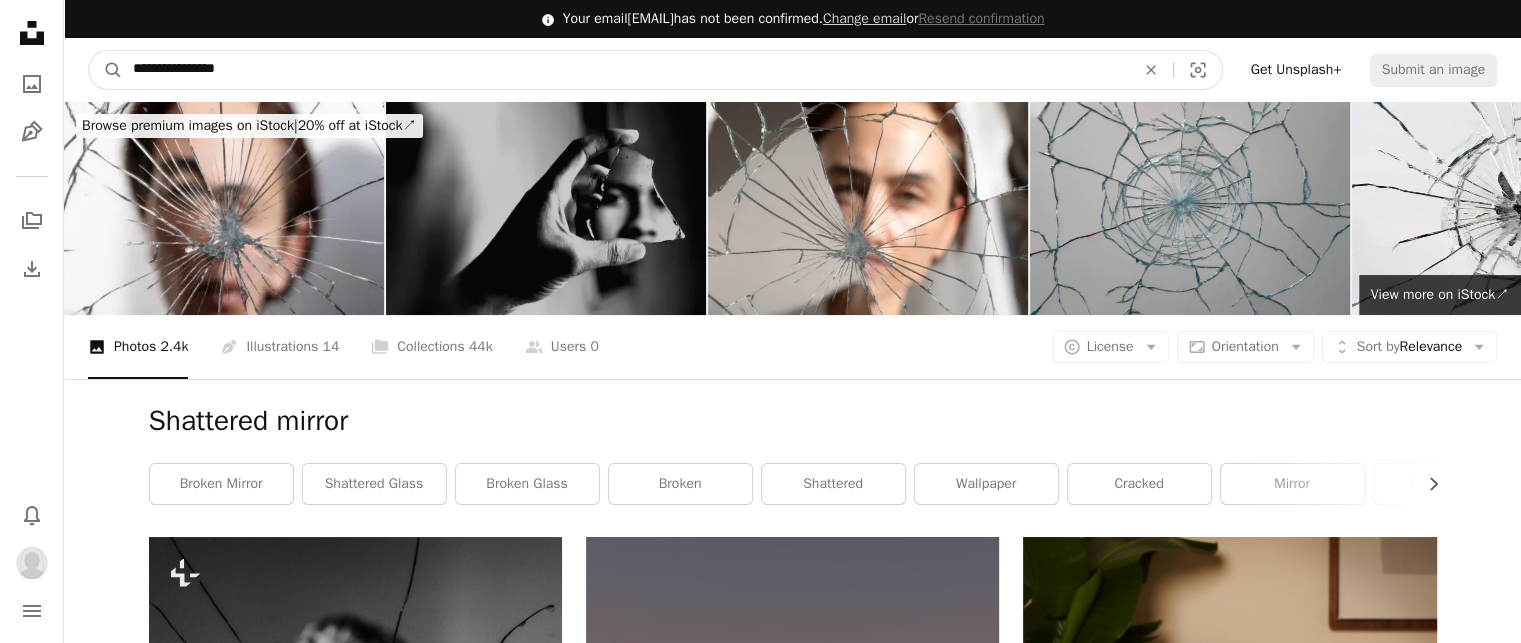drag, startPoint x: 167, startPoint y: 57, endPoint x: 0, endPoint y: 47, distance: 167.29913 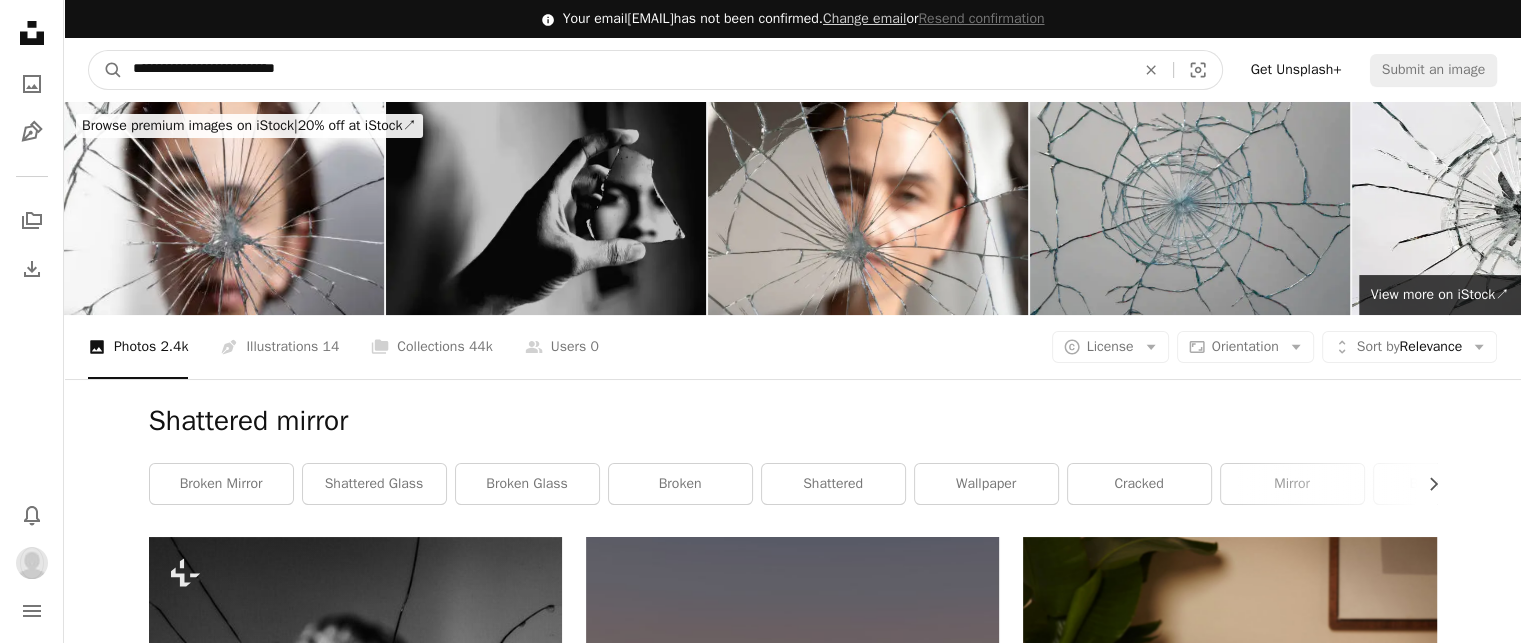 type on "**********" 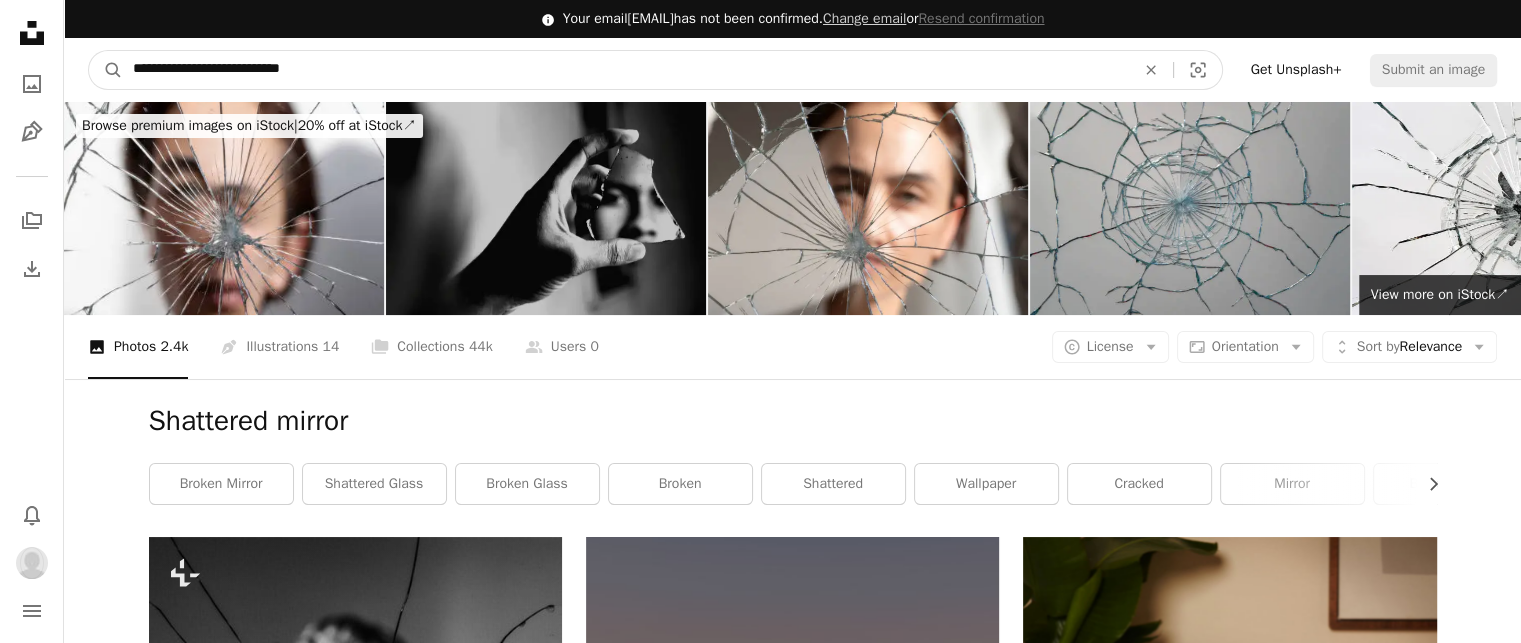 click on "A magnifying glass" at bounding box center (106, 70) 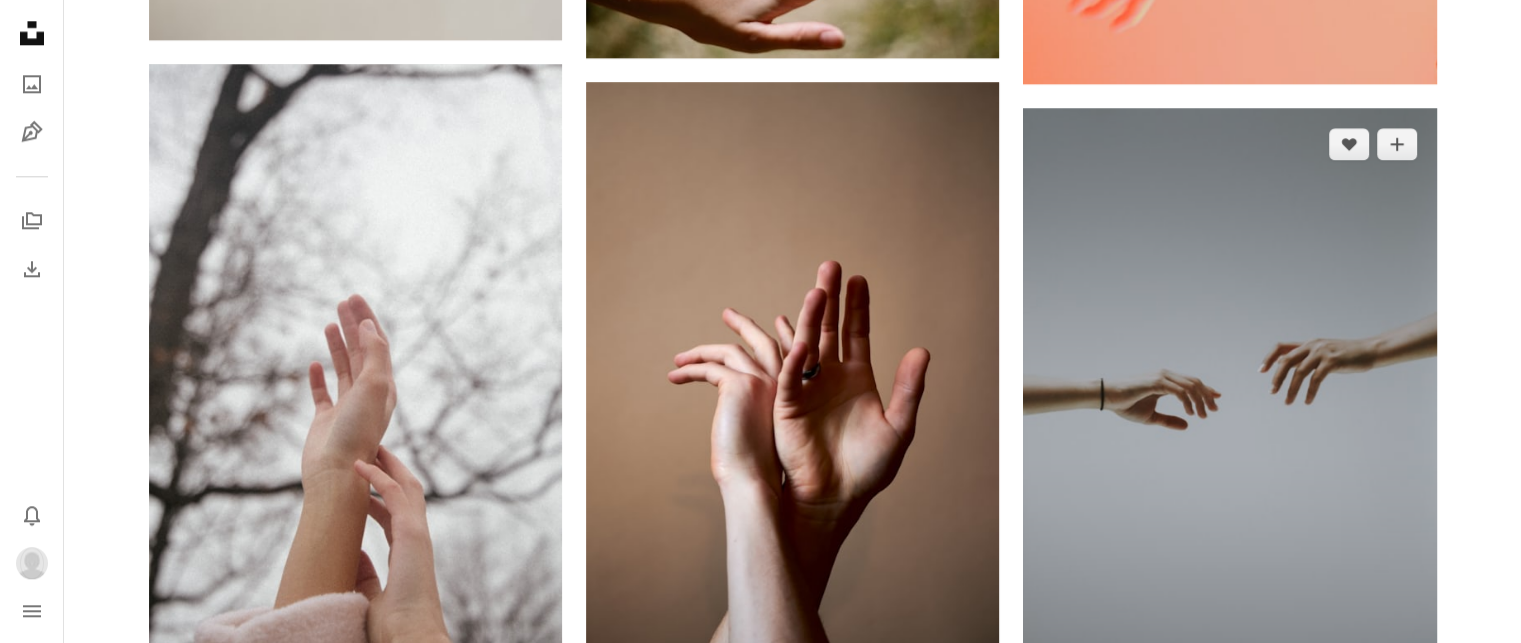 scroll, scrollTop: 2500, scrollLeft: 0, axis: vertical 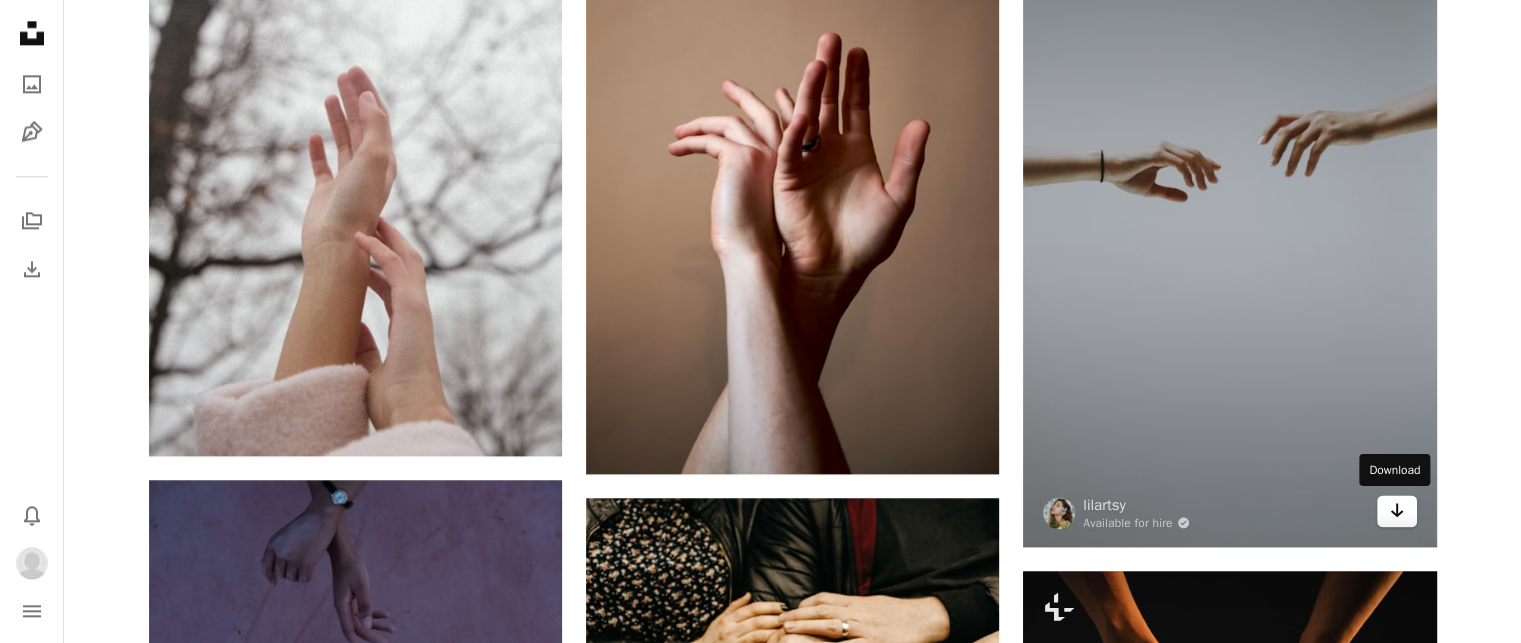 click on "Arrow pointing down" 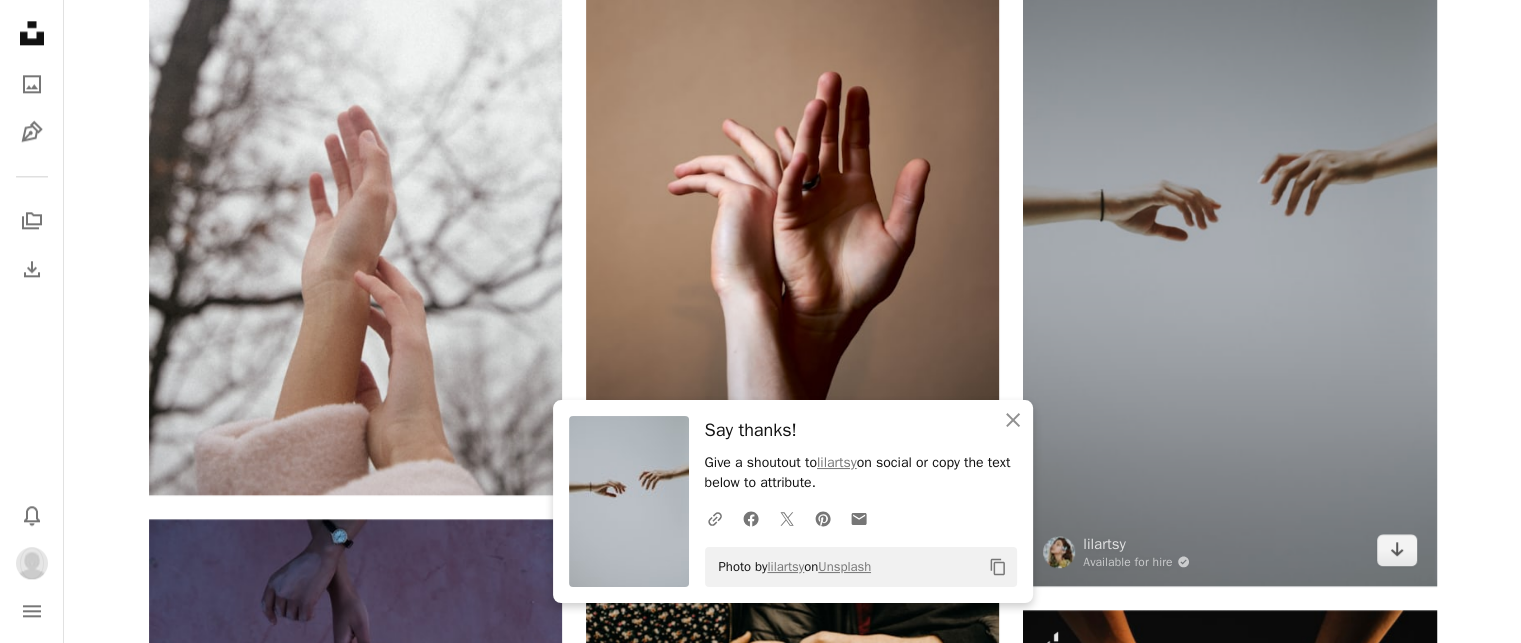 scroll, scrollTop: 2300, scrollLeft: 0, axis: vertical 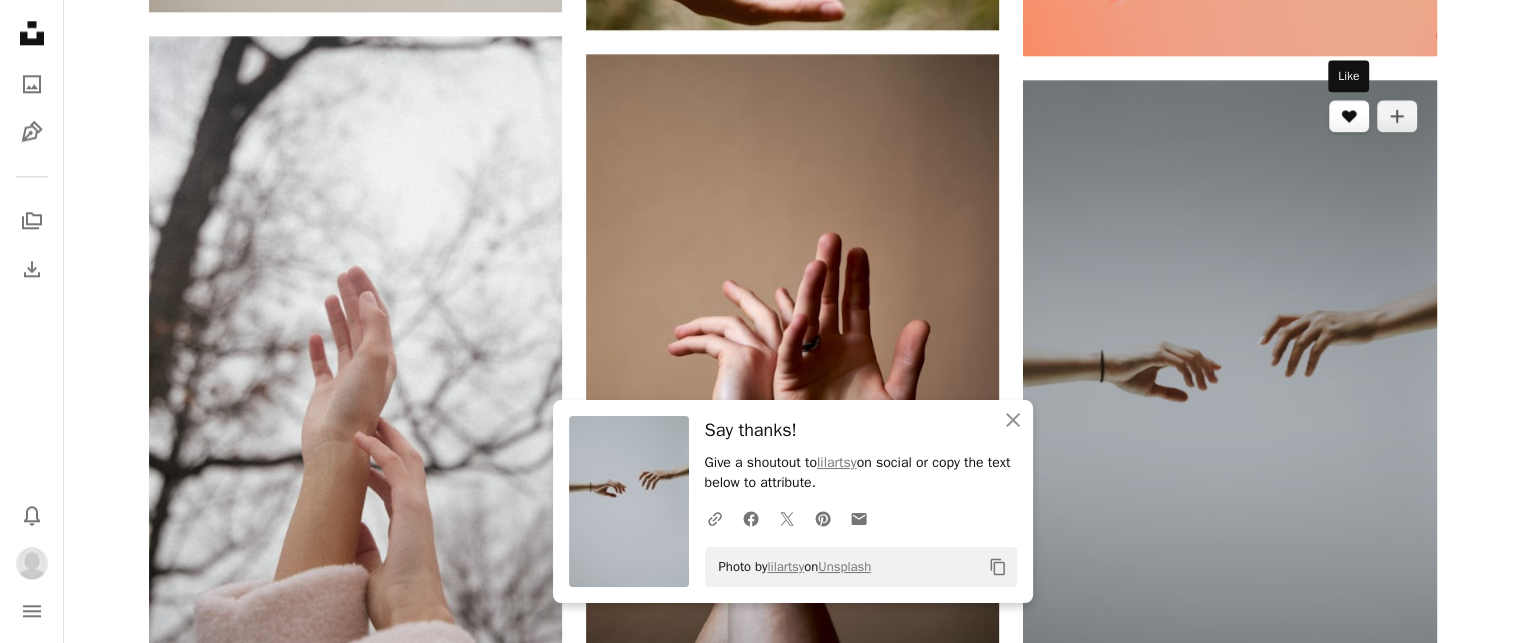 click 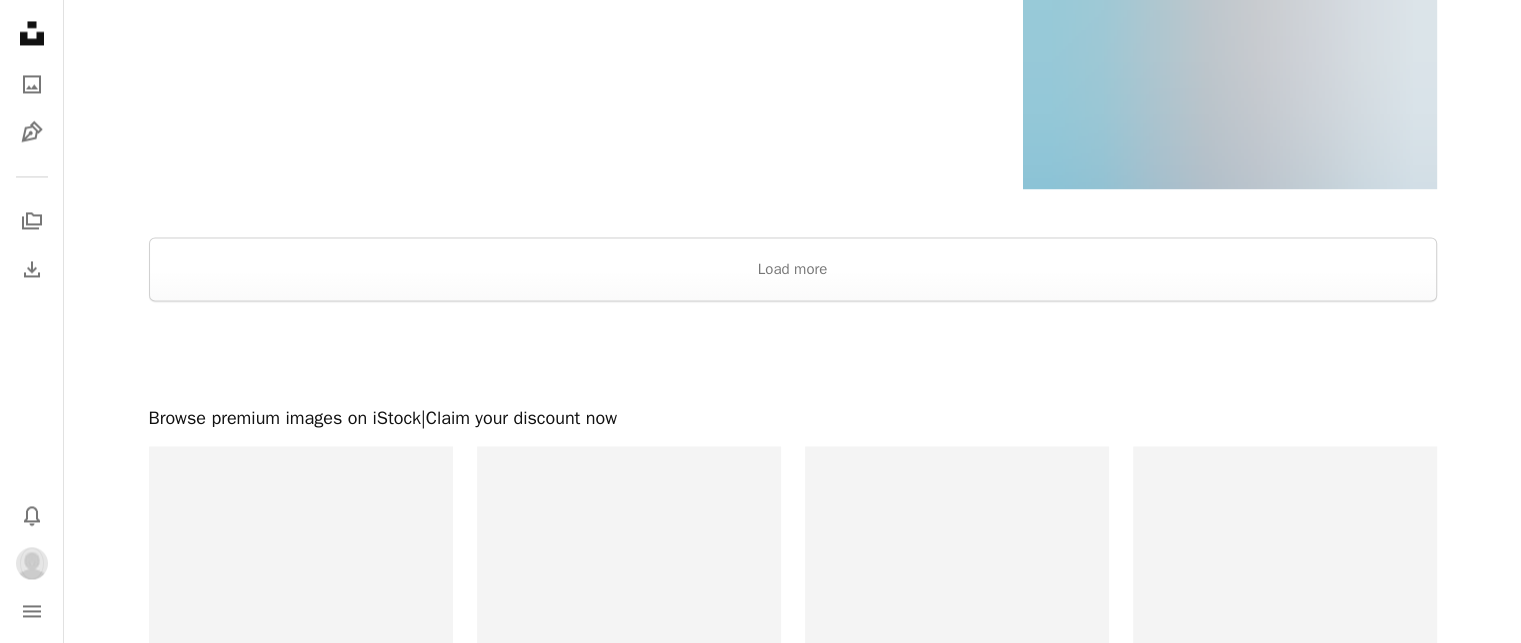 scroll, scrollTop: 3351, scrollLeft: 0, axis: vertical 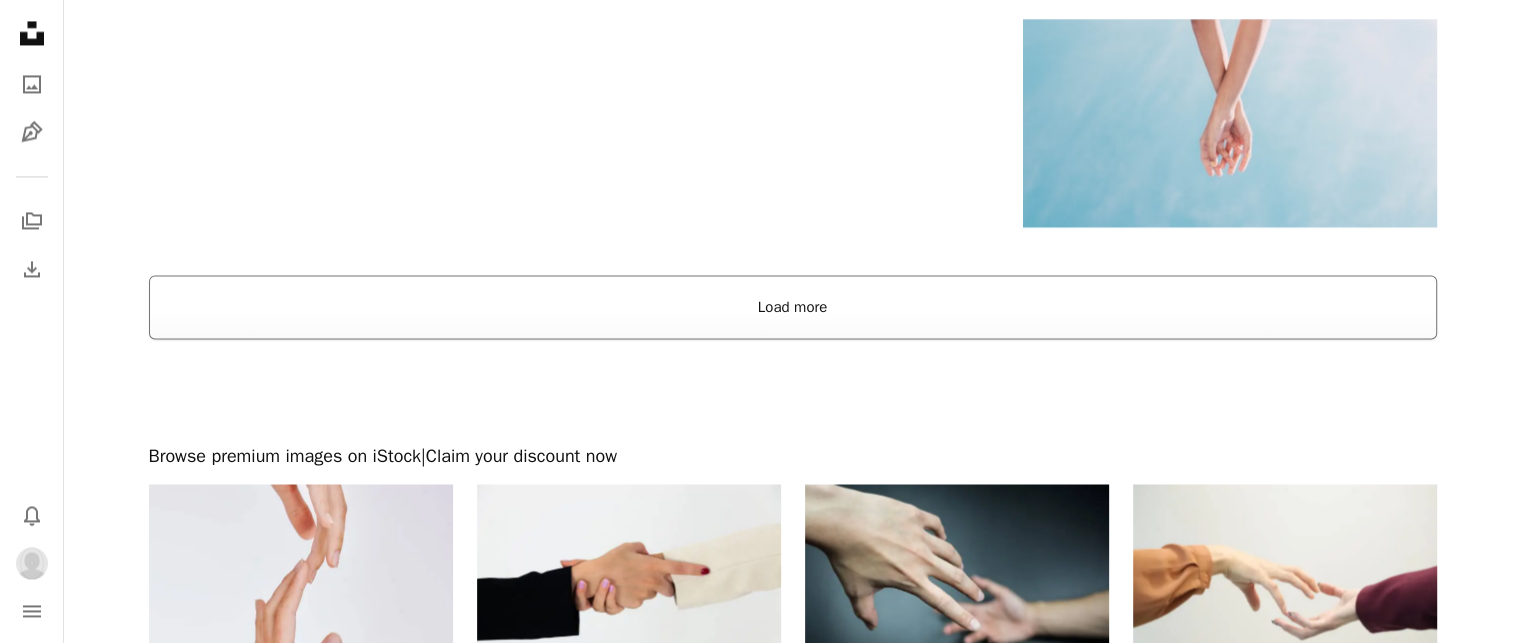 click on "Load more" at bounding box center [793, 307] 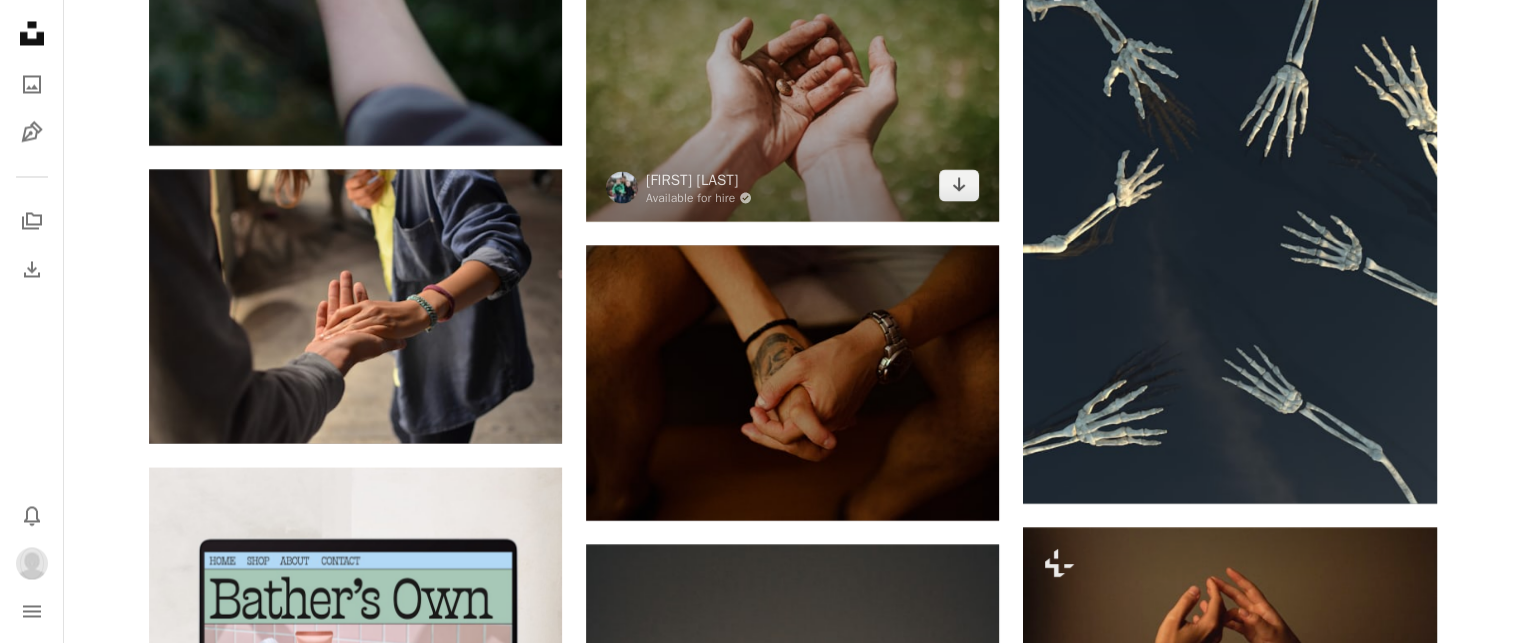 scroll, scrollTop: 3251, scrollLeft: 0, axis: vertical 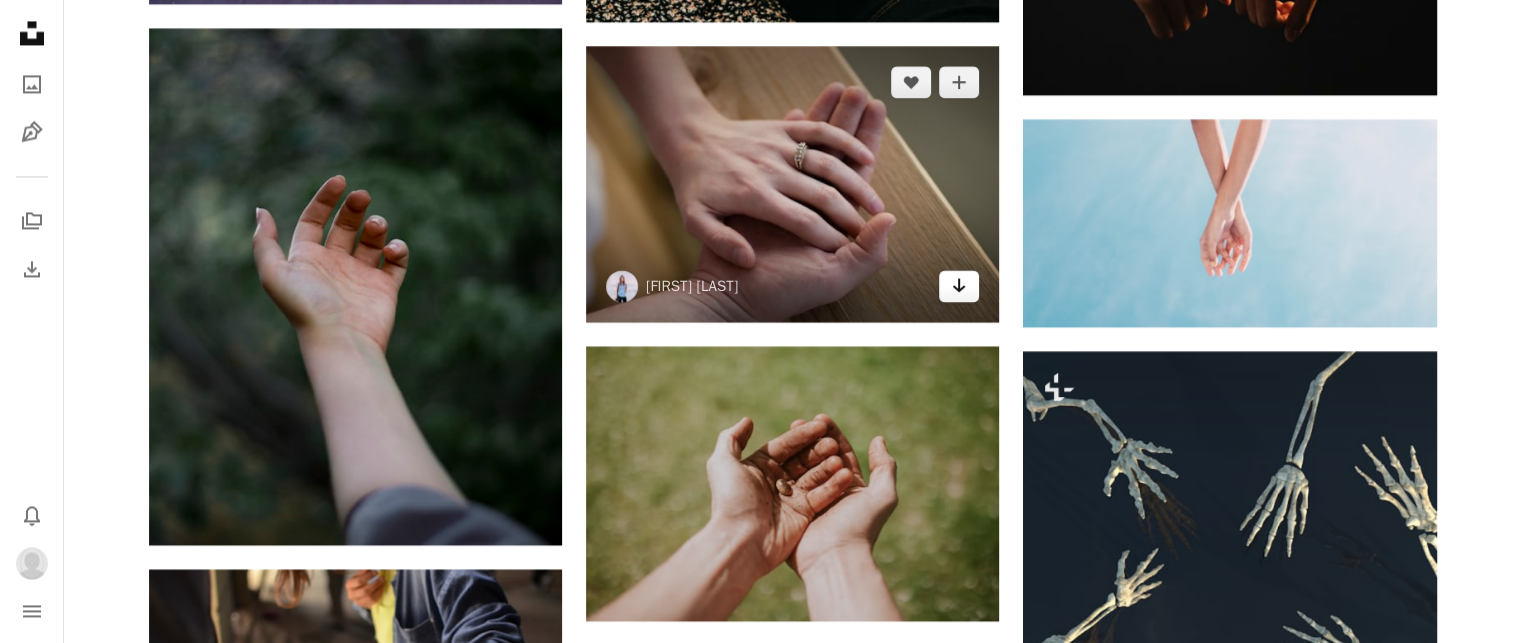 click on "Arrow pointing down" at bounding box center [959, 286] 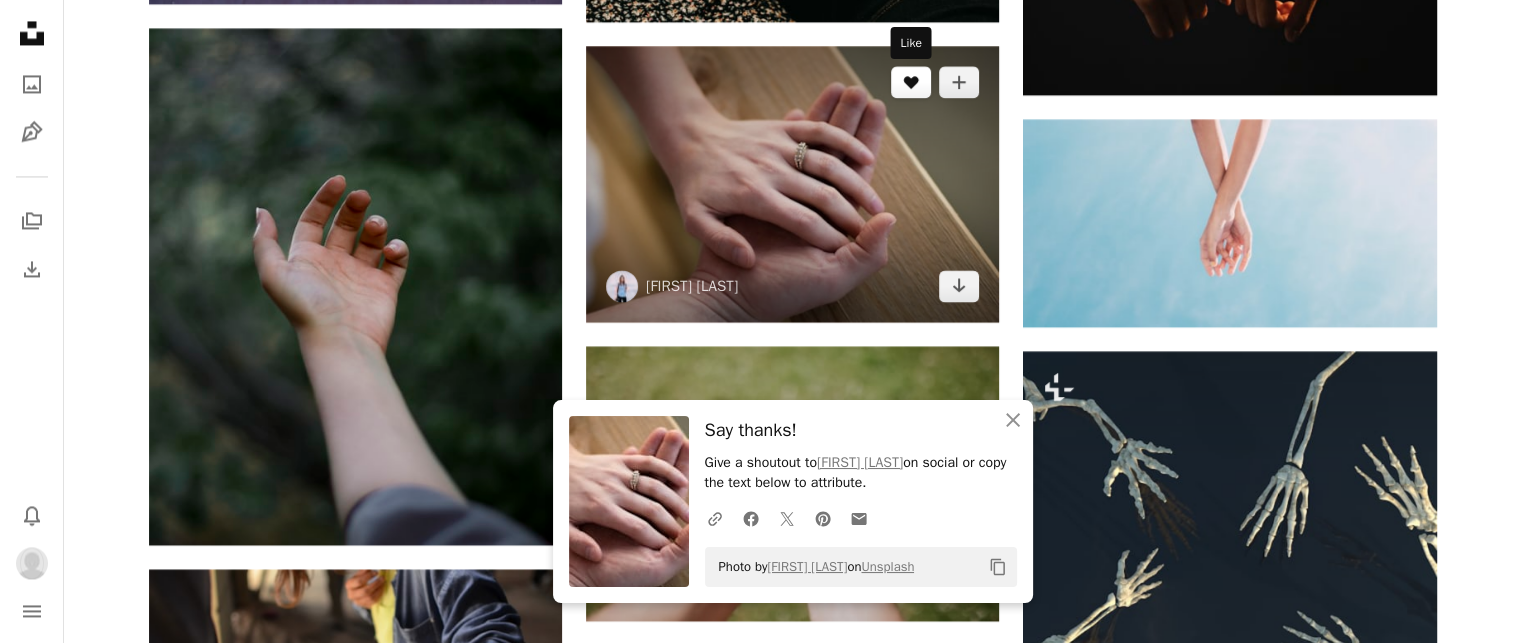 click on "A heart" at bounding box center [911, 82] 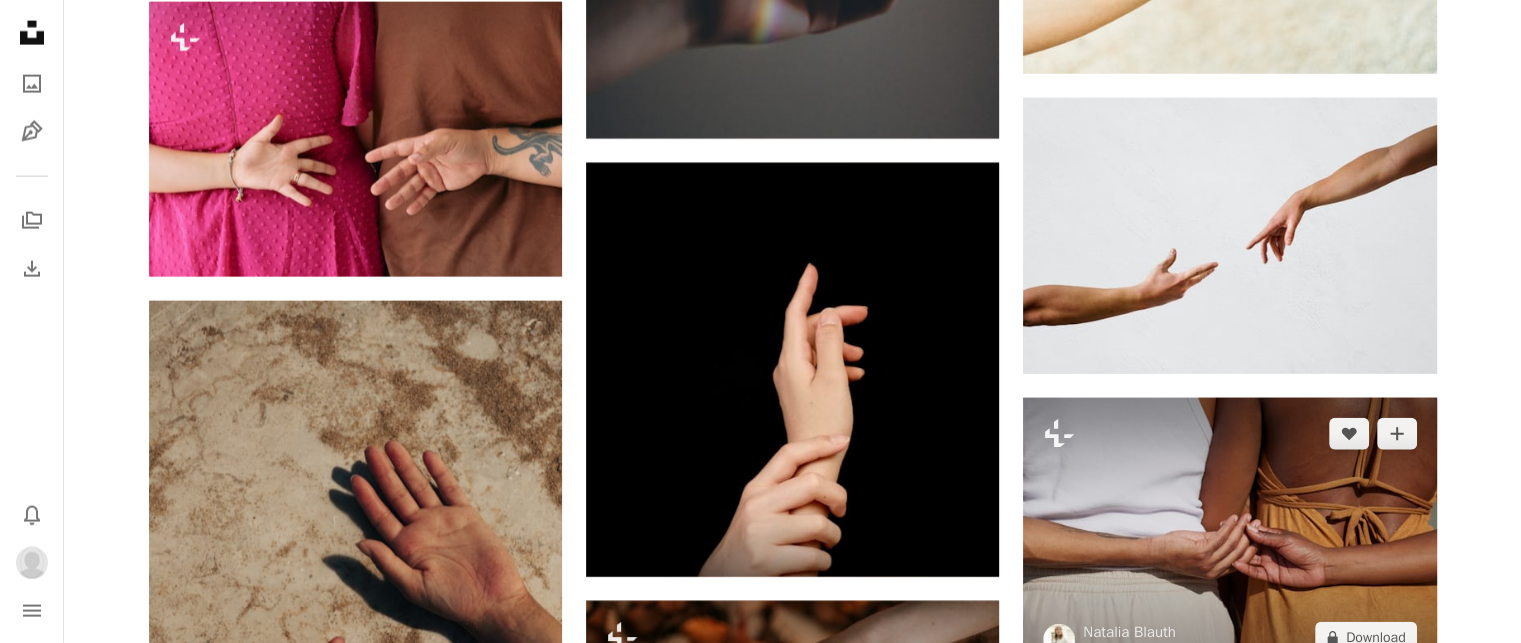 scroll, scrollTop: 4751, scrollLeft: 0, axis: vertical 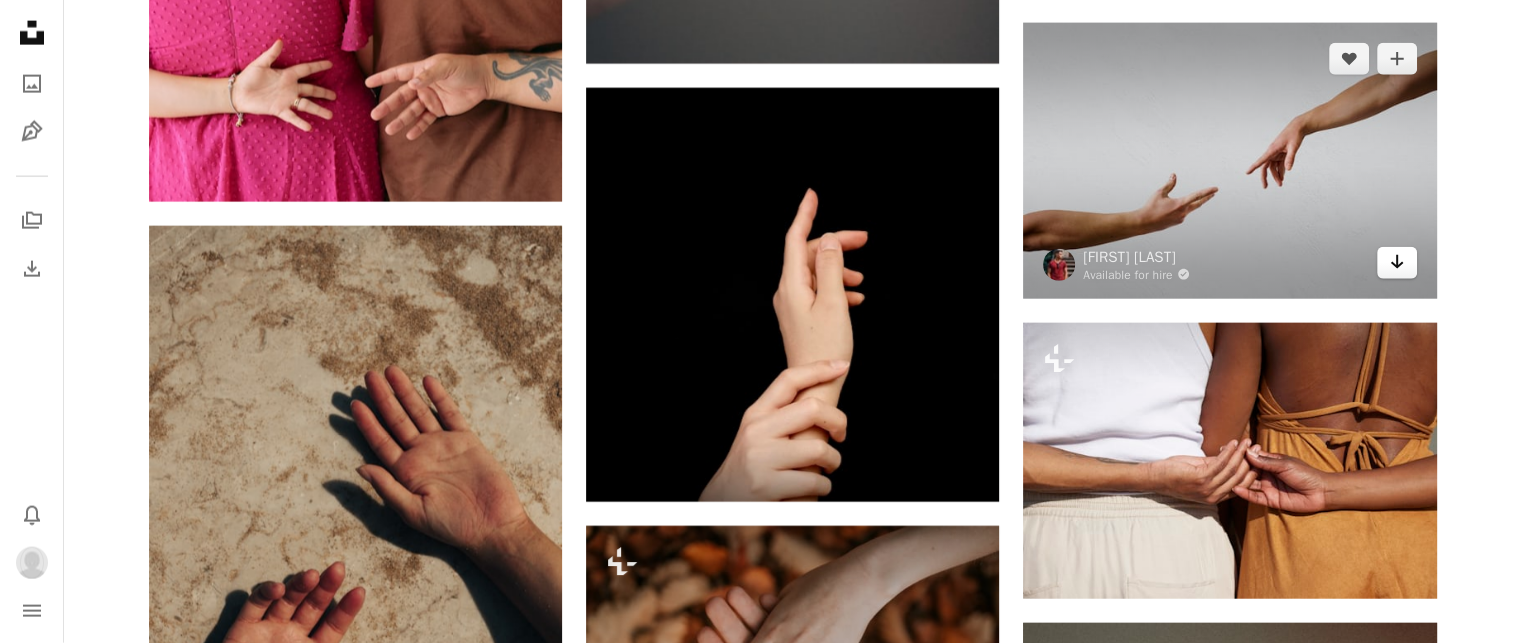 click on "Arrow pointing down" at bounding box center (1397, 263) 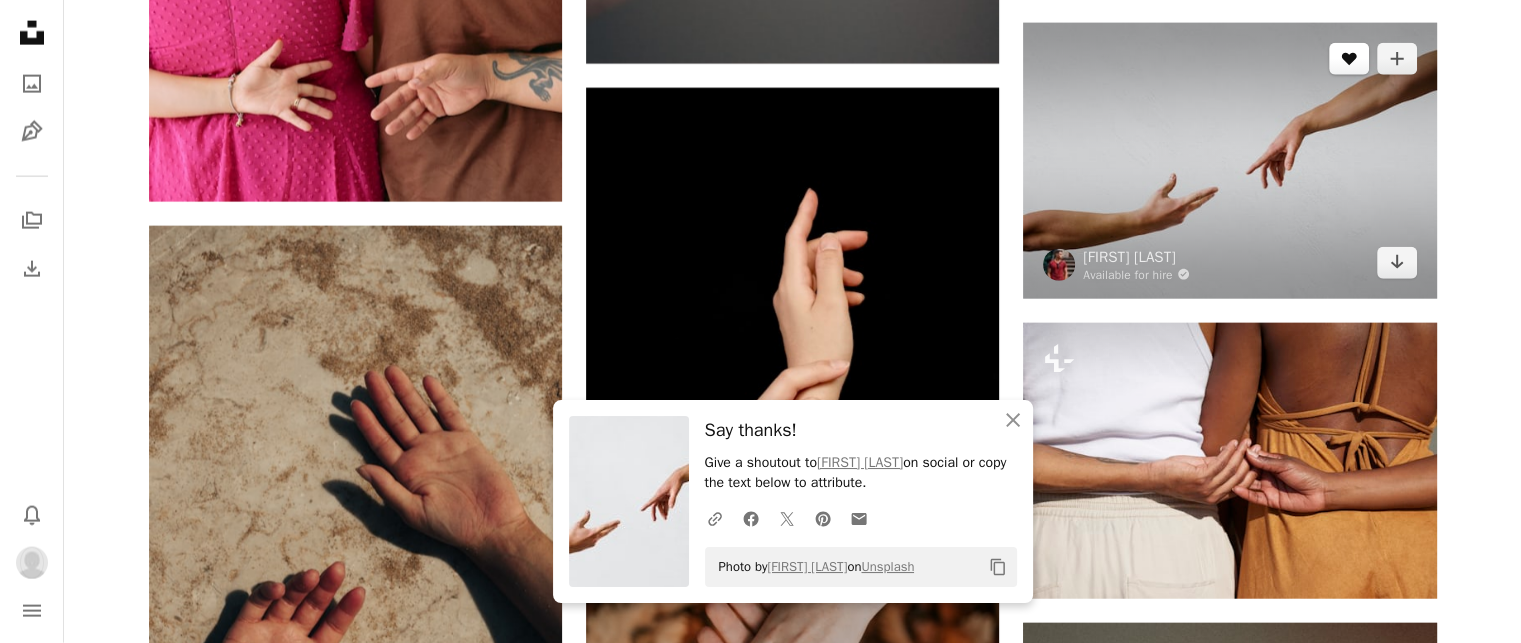 click on "A heart" at bounding box center [1349, 59] 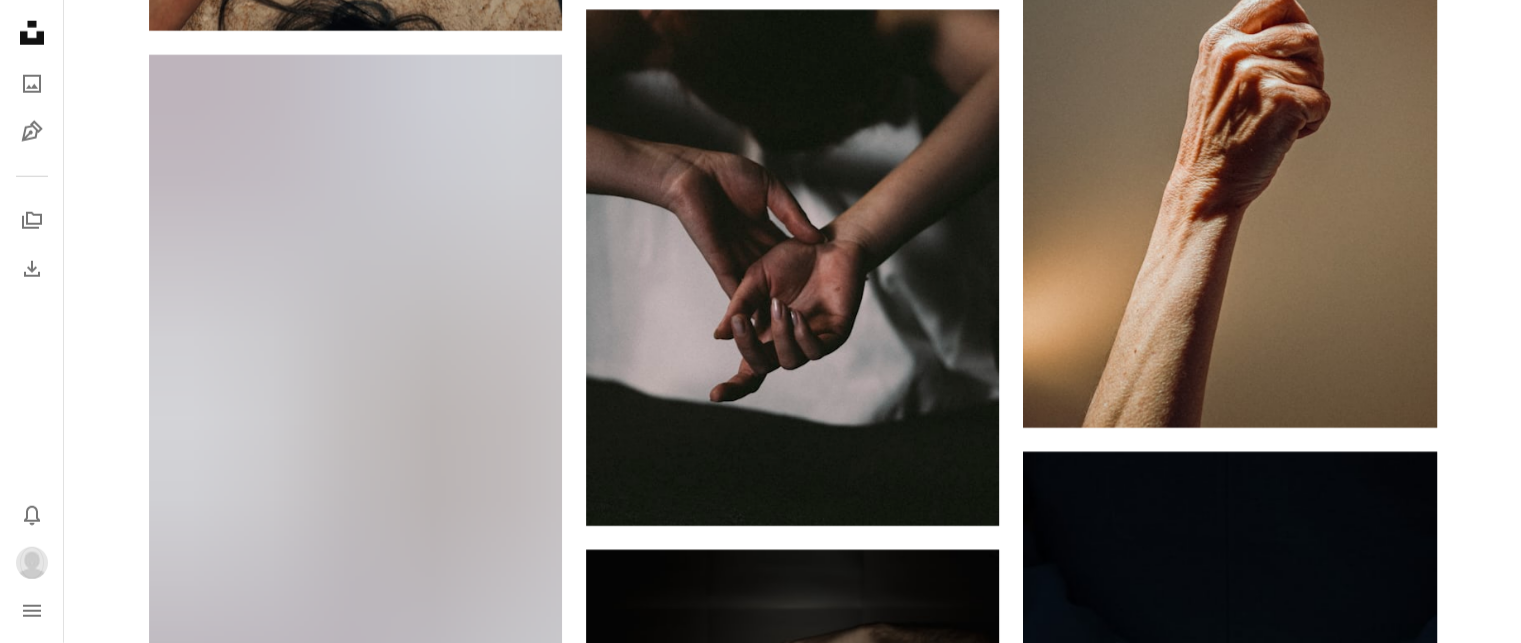 scroll, scrollTop: 5251, scrollLeft: 0, axis: vertical 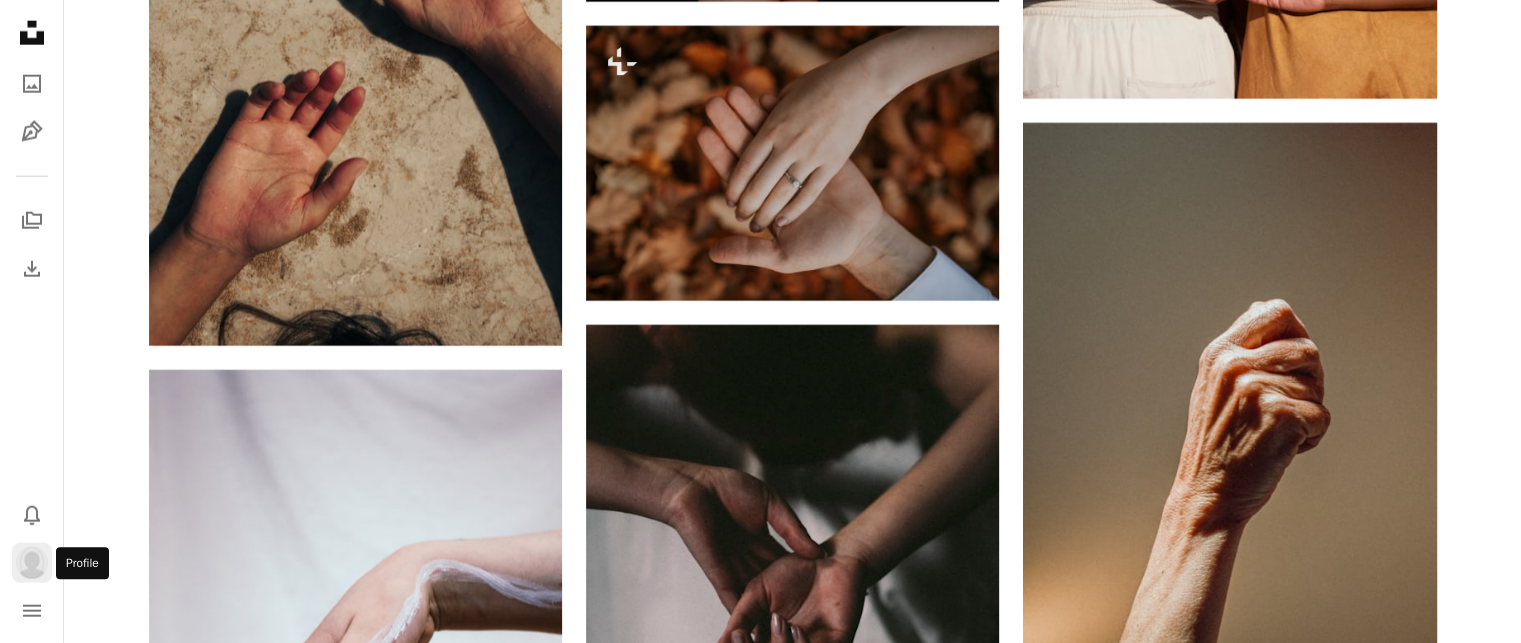 click at bounding box center [32, 563] 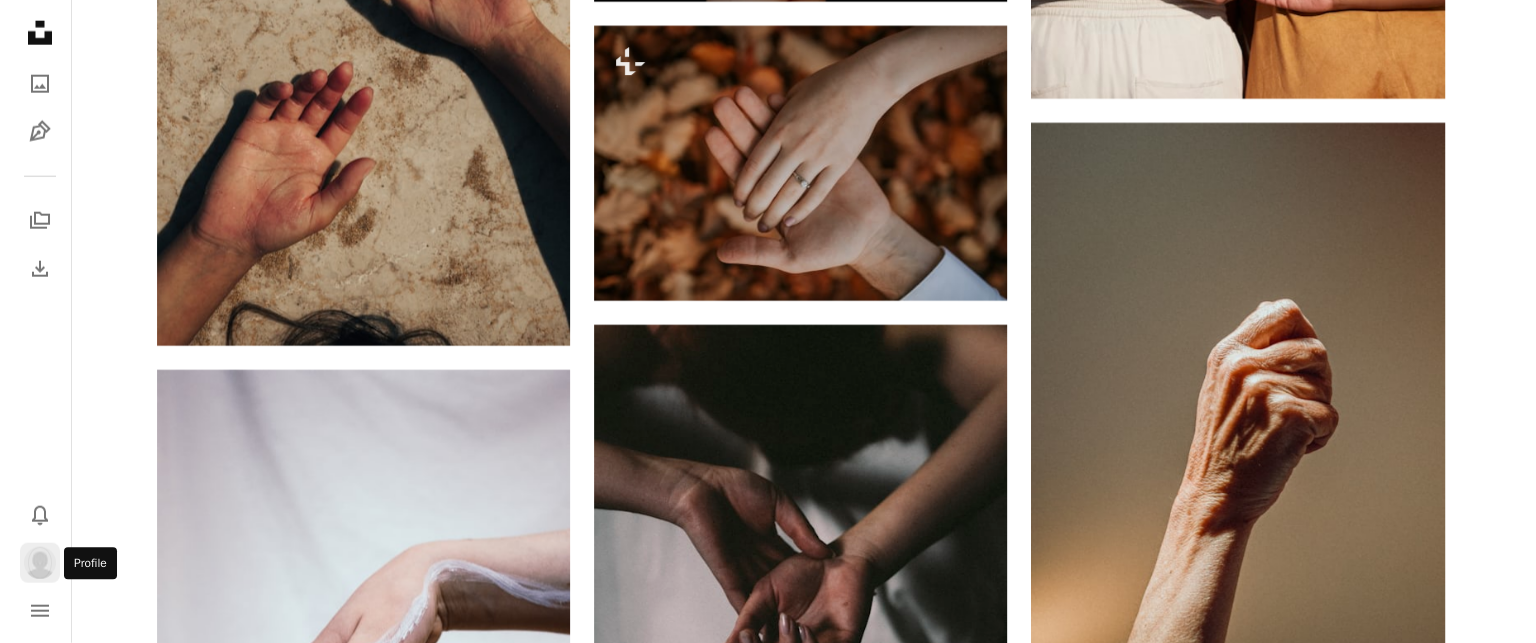 scroll, scrollTop: 0, scrollLeft: 0, axis: both 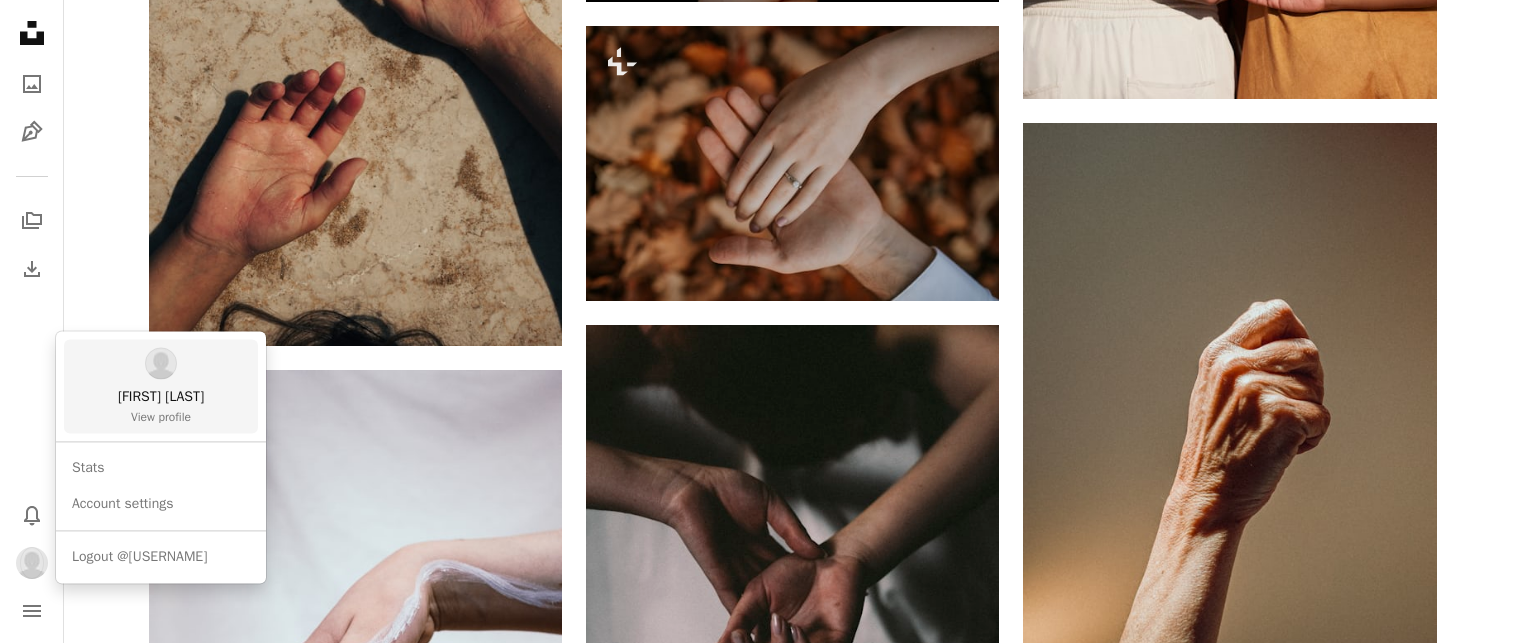 click on "[FIRST] [LAST]" at bounding box center (161, 397) 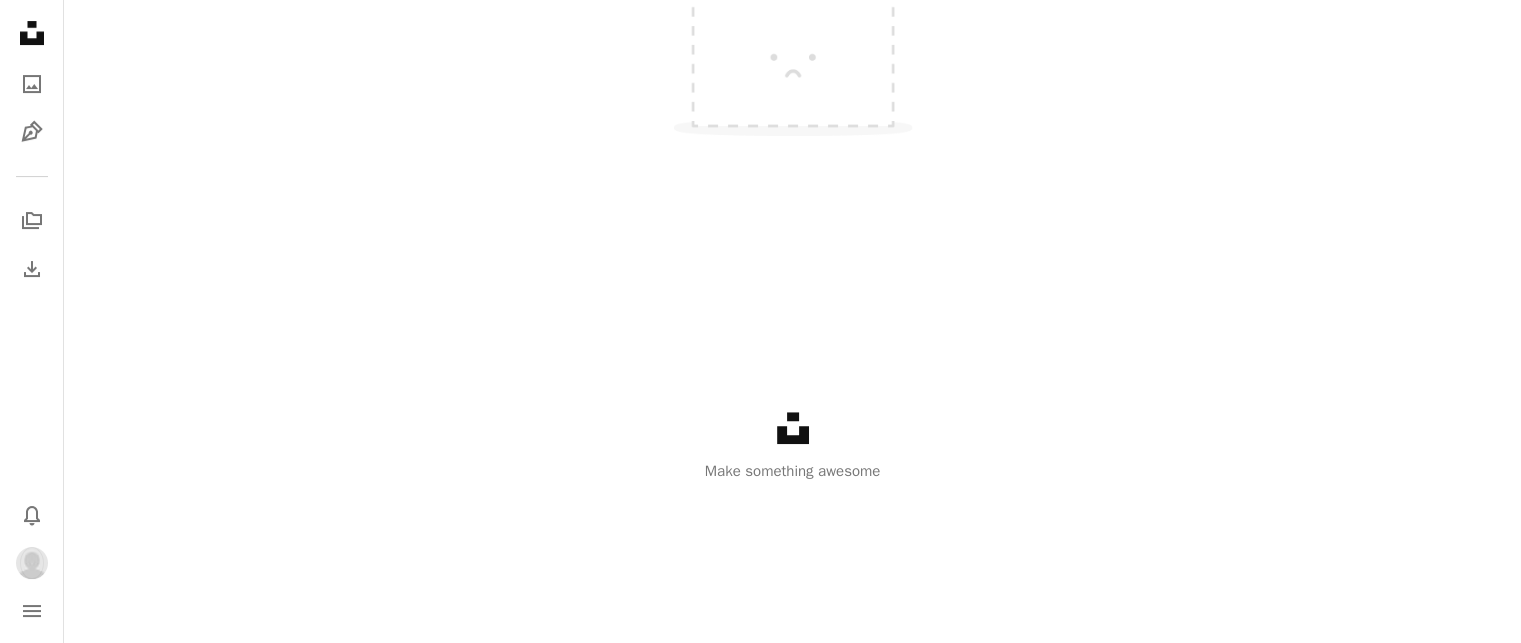 click on "A heart Likes   12" at bounding box center (382, -153) 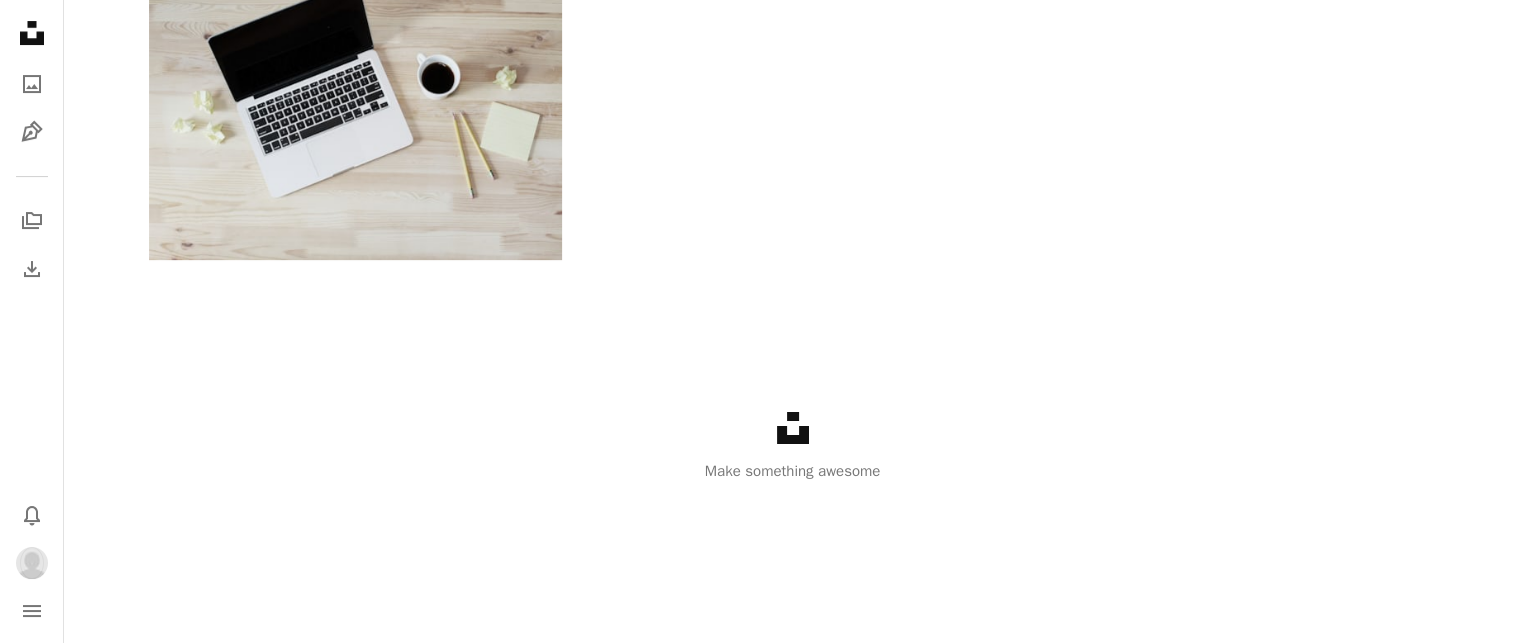 scroll, scrollTop: 202, scrollLeft: 0, axis: vertical 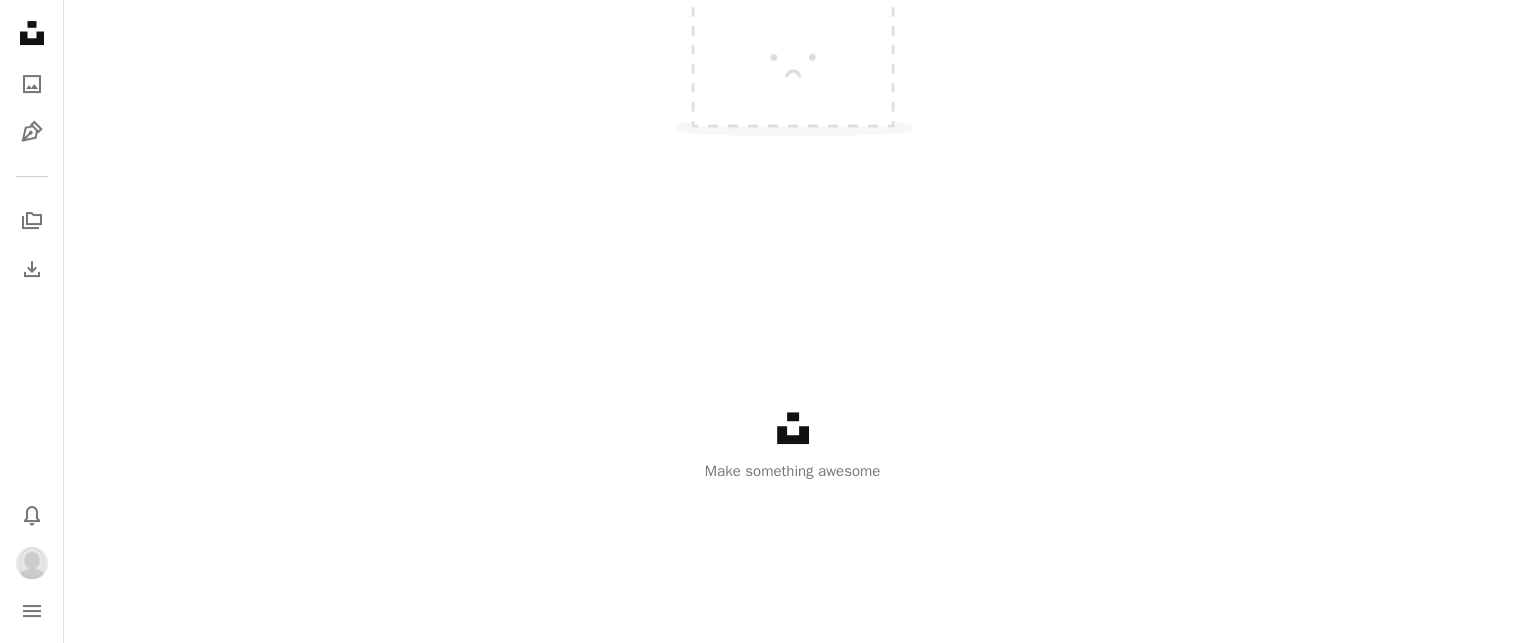 click on "A heart Likes   12" at bounding box center (382, -153) 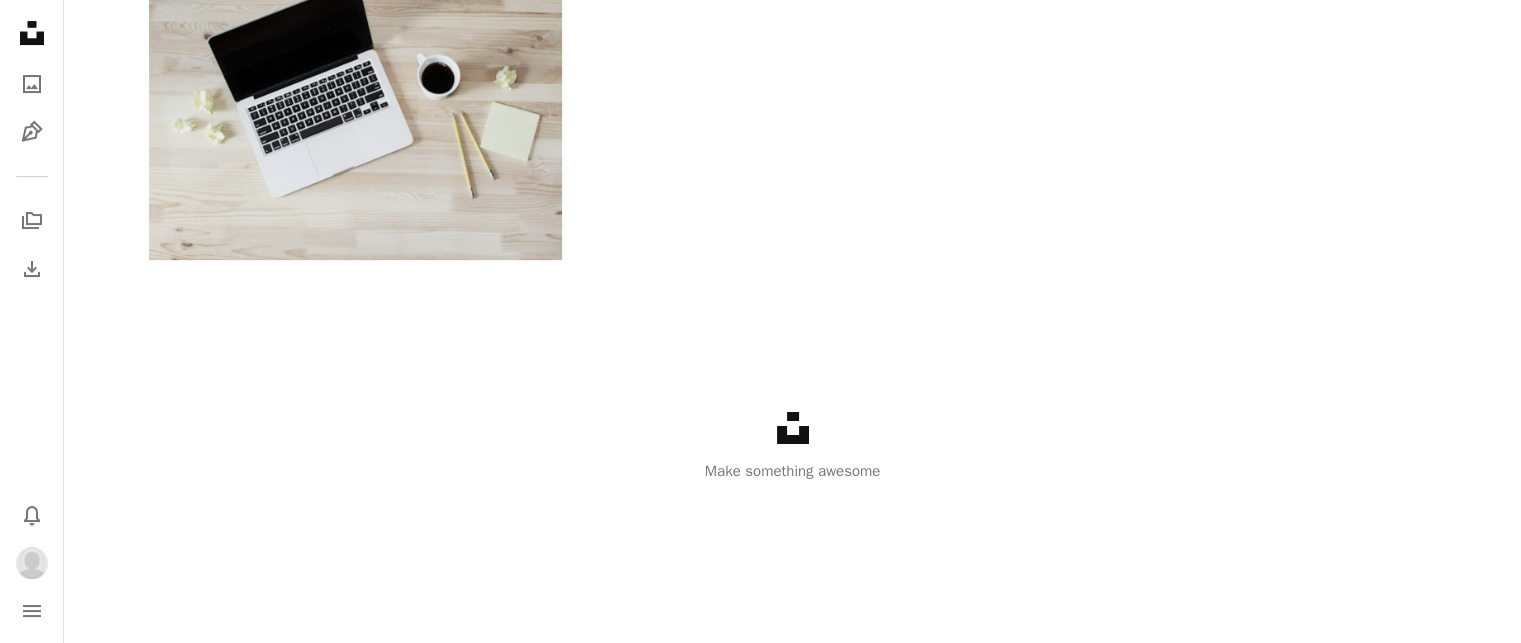 scroll, scrollTop: 302, scrollLeft: 0, axis: vertical 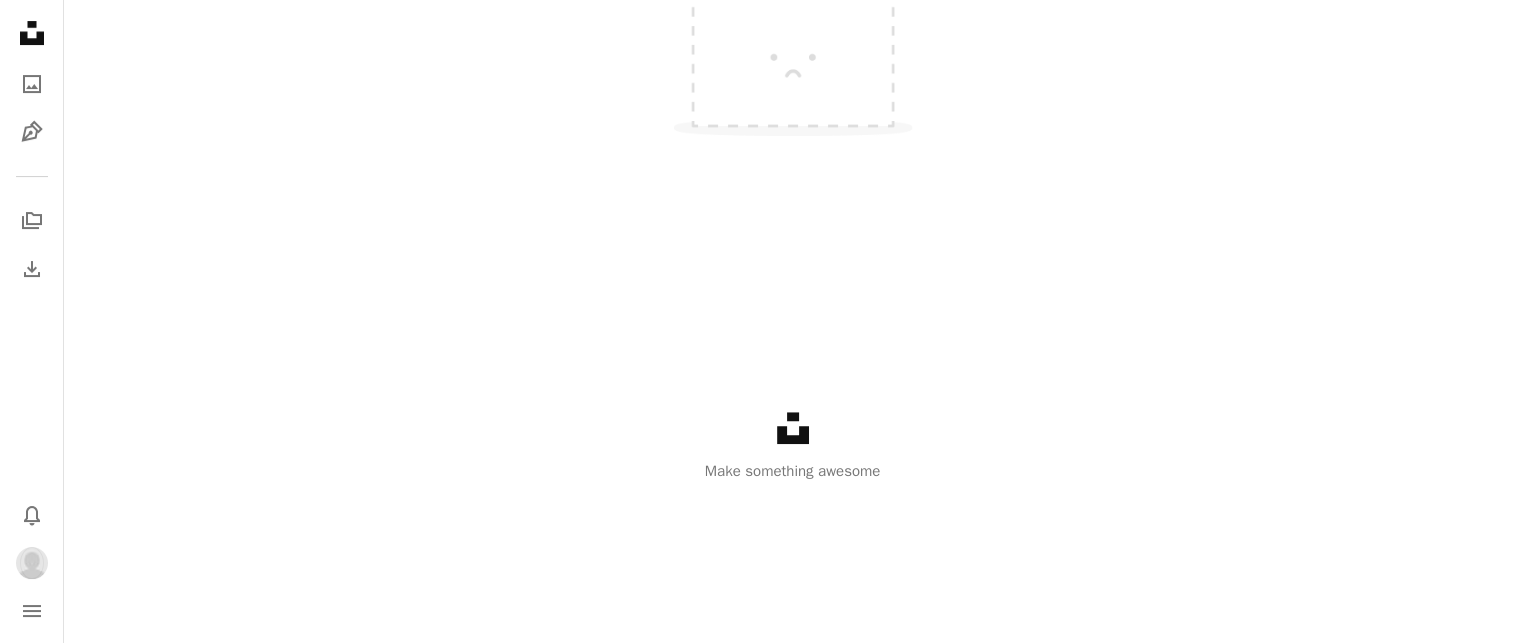 click on "A heart Likes   12" at bounding box center (382, -153) 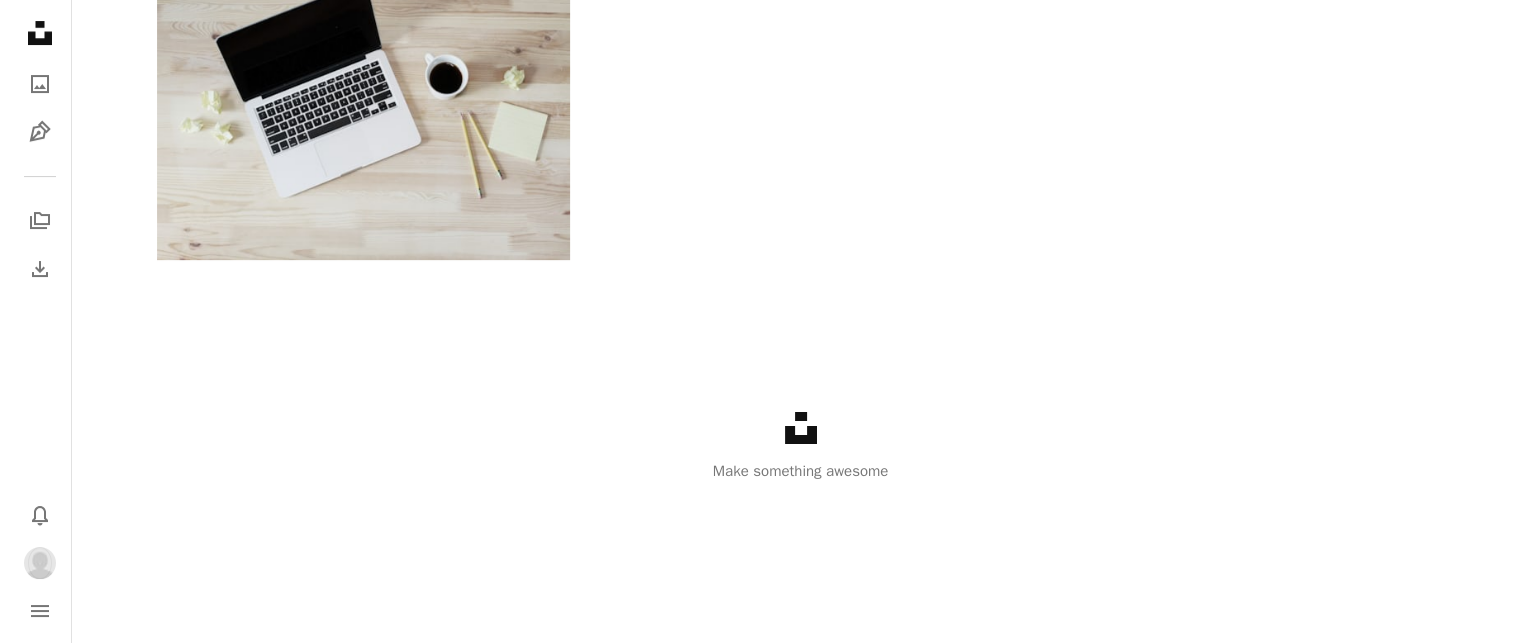 scroll, scrollTop: 502, scrollLeft: 0, axis: vertical 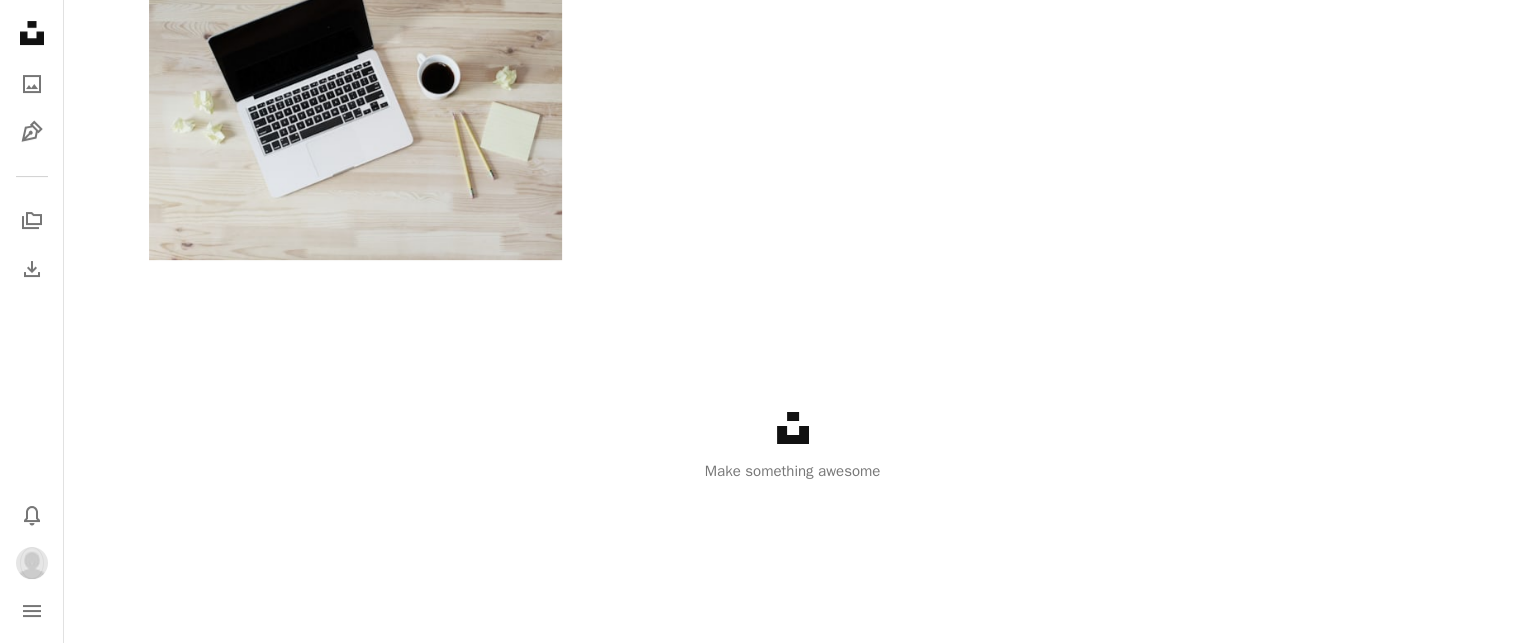 click on "Unsplash logo Make something awesome" at bounding box center [792, 447] 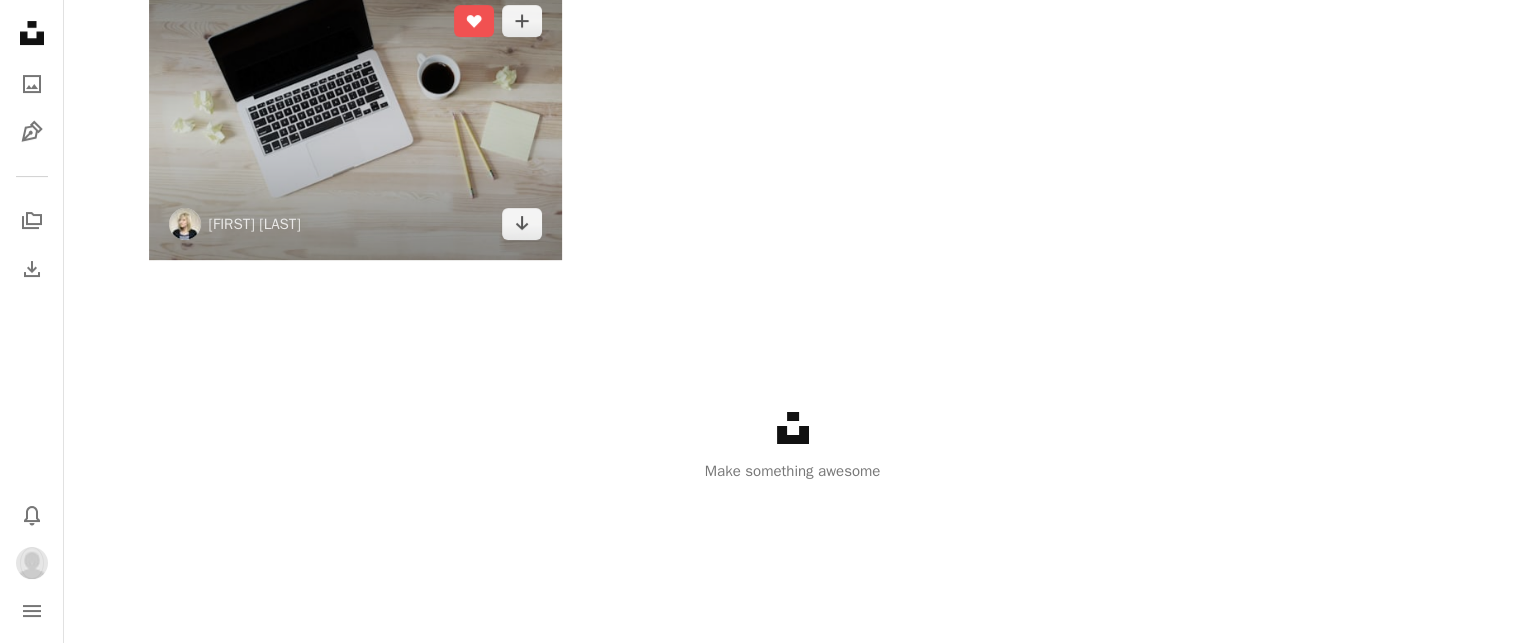click at bounding box center [355, 122] 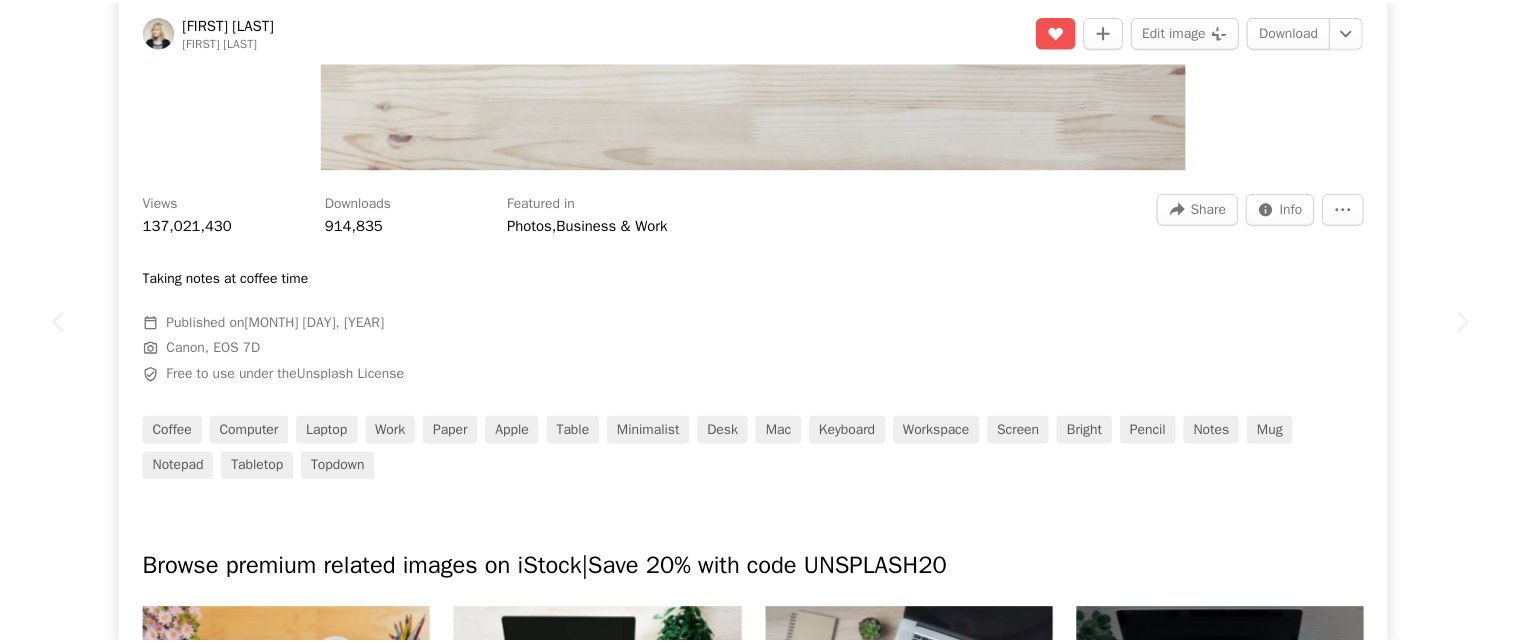 scroll, scrollTop: 0, scrollLeft: 0, axis: both 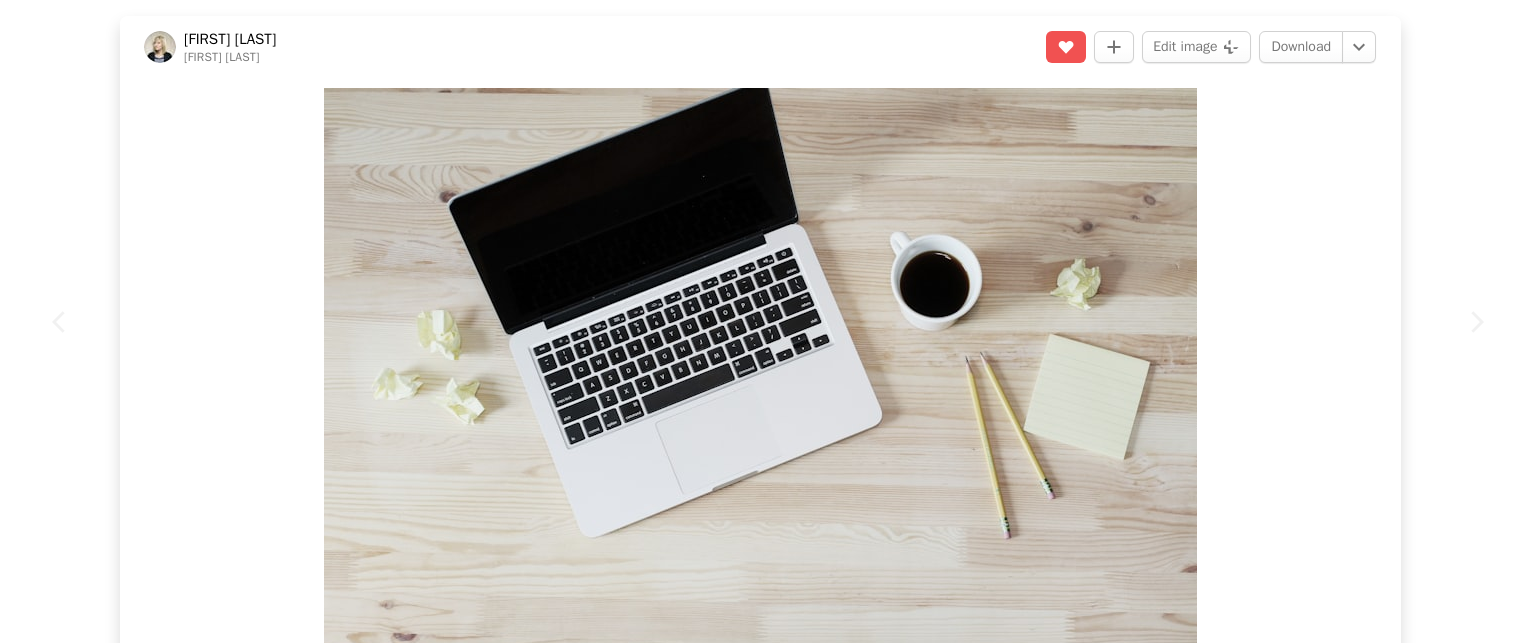click on "A forward-right arrow Share Info icon Info More Actions Taking notes at coffee time Calendar outlined Published on January 27, 2016 Camera Canon, EOS 7D Safety Free to use under the Unsplash License coffee computer laptop work paper apple table minimalist desk mac keyboard workspace screen bright pencil notes mug notepad tabletop topdown Browse premium related images on iStock | Save 20% with code UNSPLASH20 View more on iStock ↗ Related images A heart A plus sign Liana Mikah Available for hire A checkmark inside of a circle Arrow pointing down Plus sign for Unsplash+ A heart A plus sign Getty Images For Unsplash+ A lock Download A heart A plus sign Sincerely Media Available for hire A checkmark inside of a circle Arrow pointing down A heart A plus sign Clay Banks A heart For" at bounding box center [768, 321] 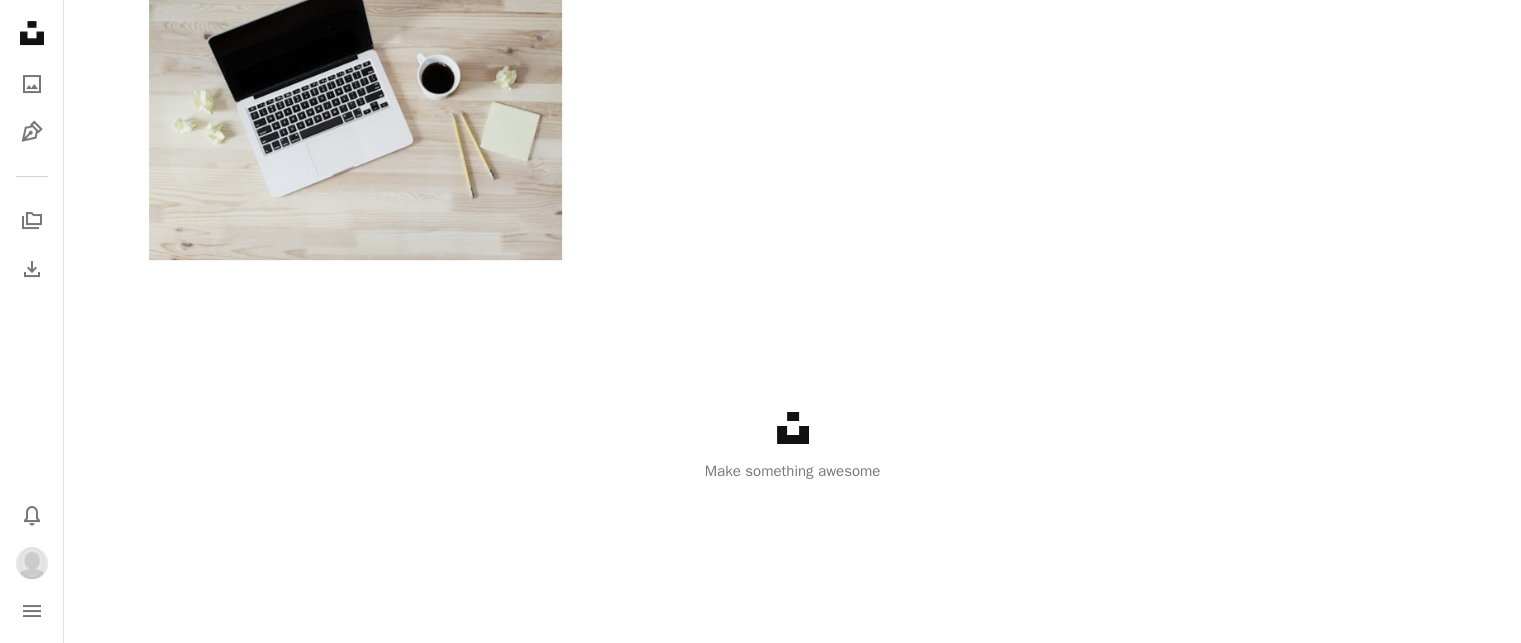 click on "A heart A plus sign [FIRST] [LAST] Arrow pointing down" at bounding box center [793, 122] 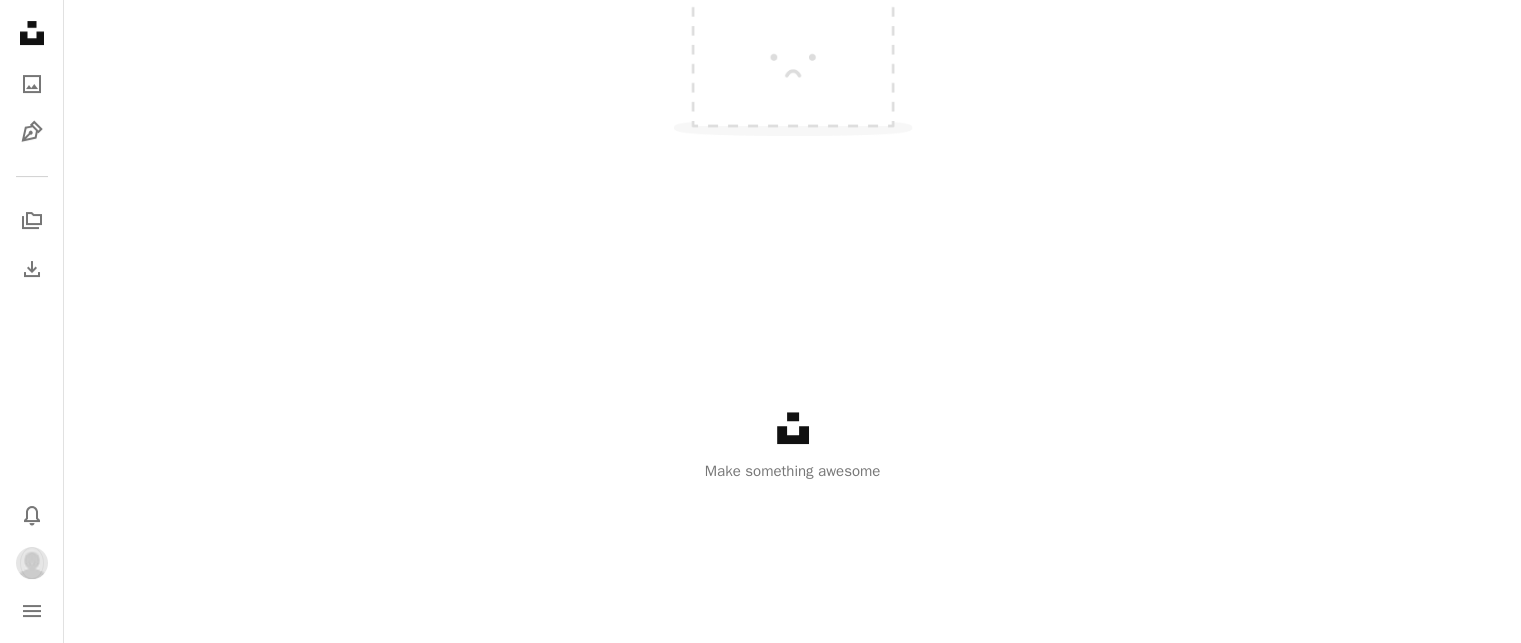 click 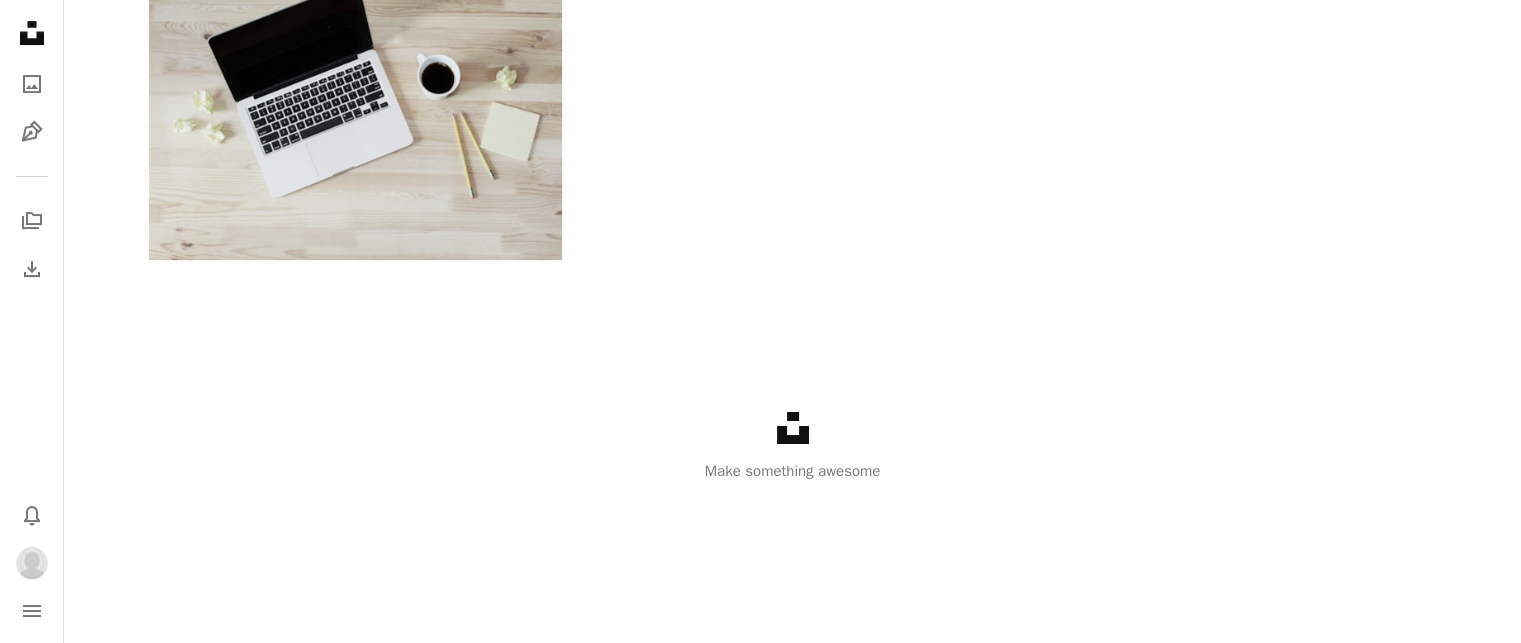click on "A heart A plus sign [FIRST] [LAST] Arrow pointing down" at bounding box center [793, 122] 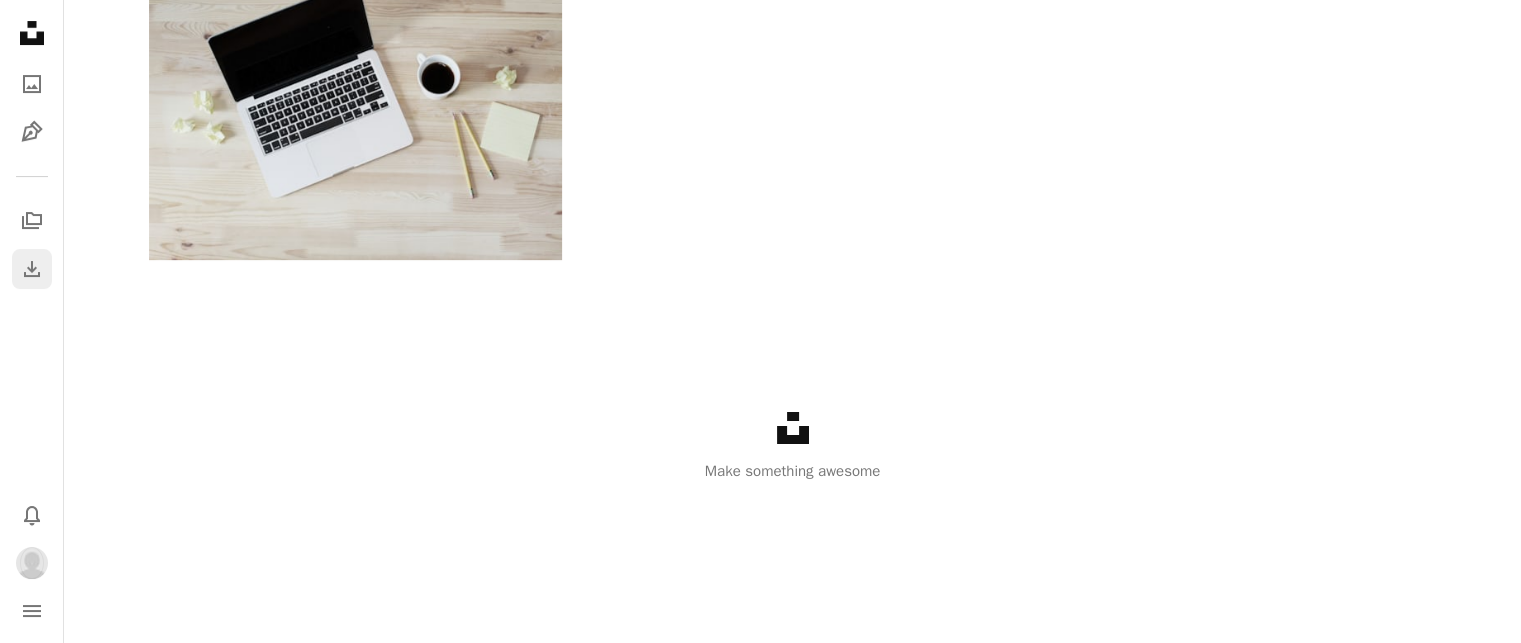 click on "Download" 